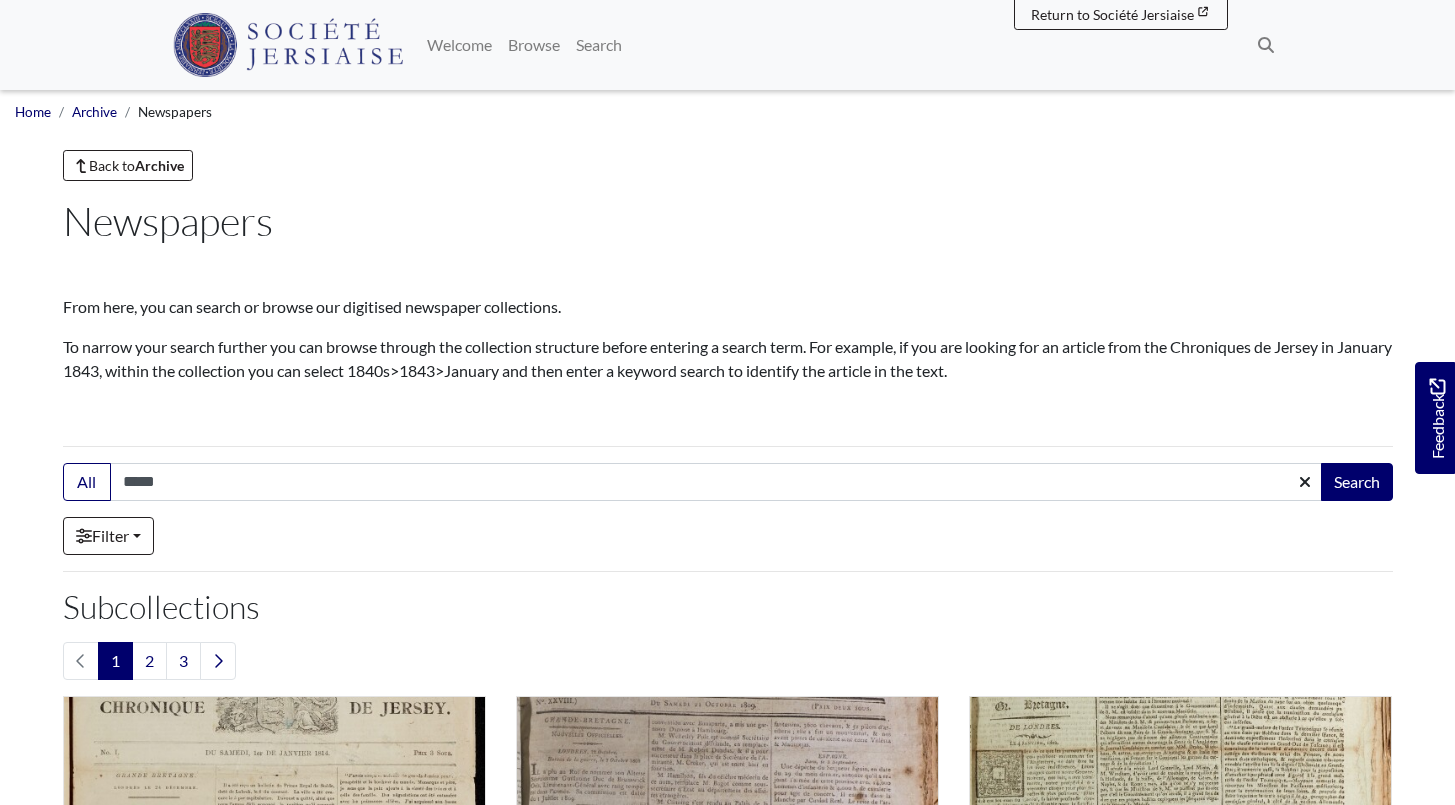 scroll, scrollTop: 0, scrollLeft: 0, axis: both 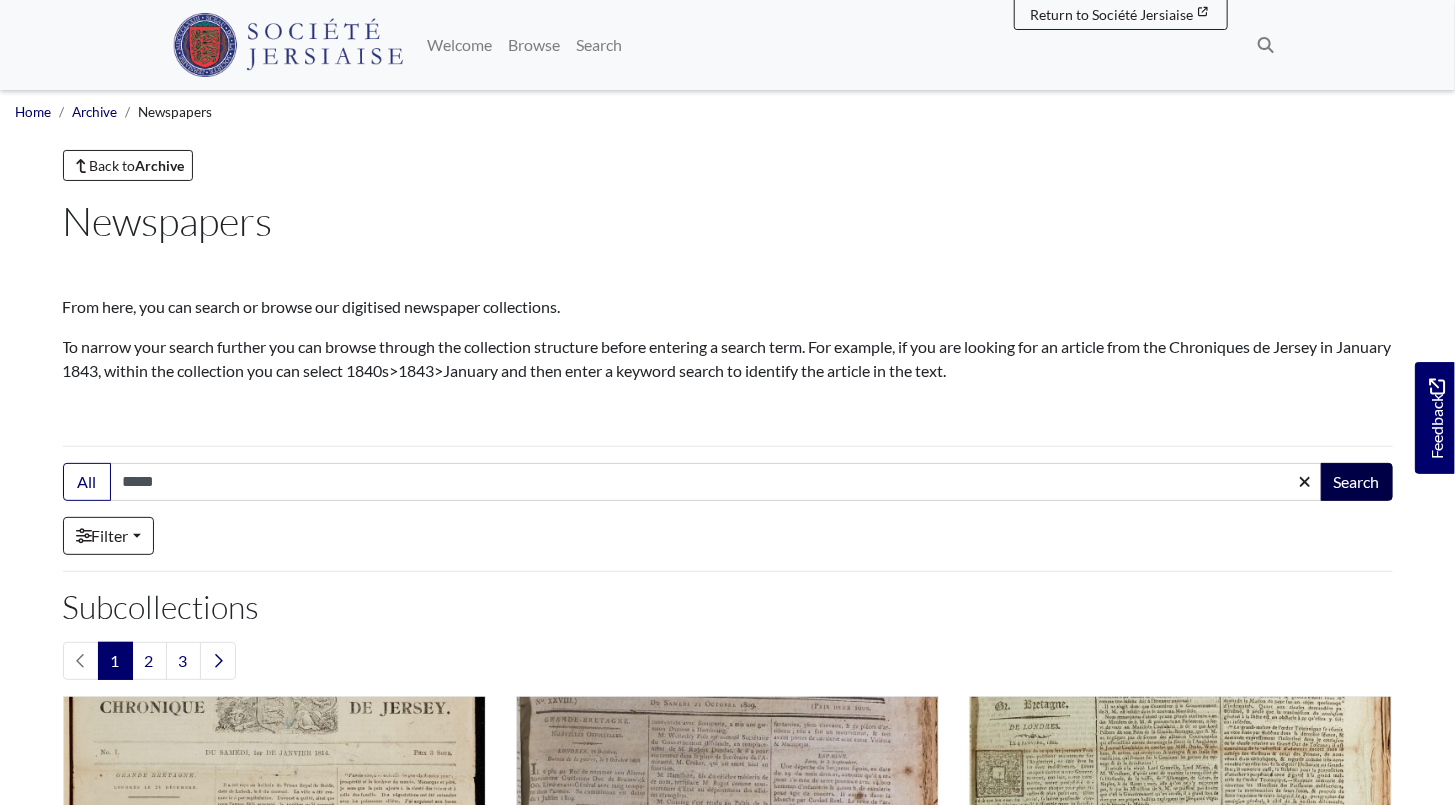 type on "*****" 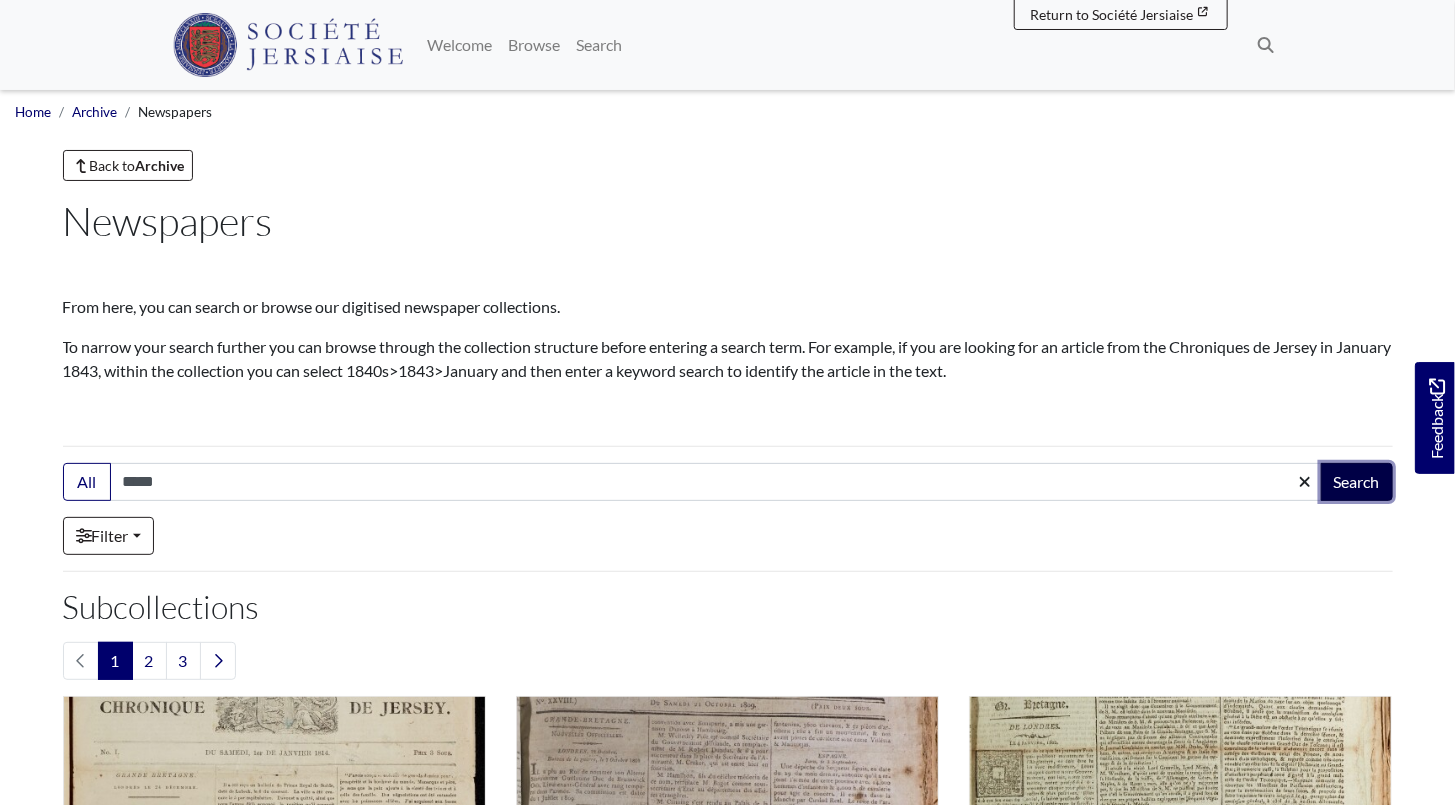 click on "Search" at bounding box center [1357, 482] 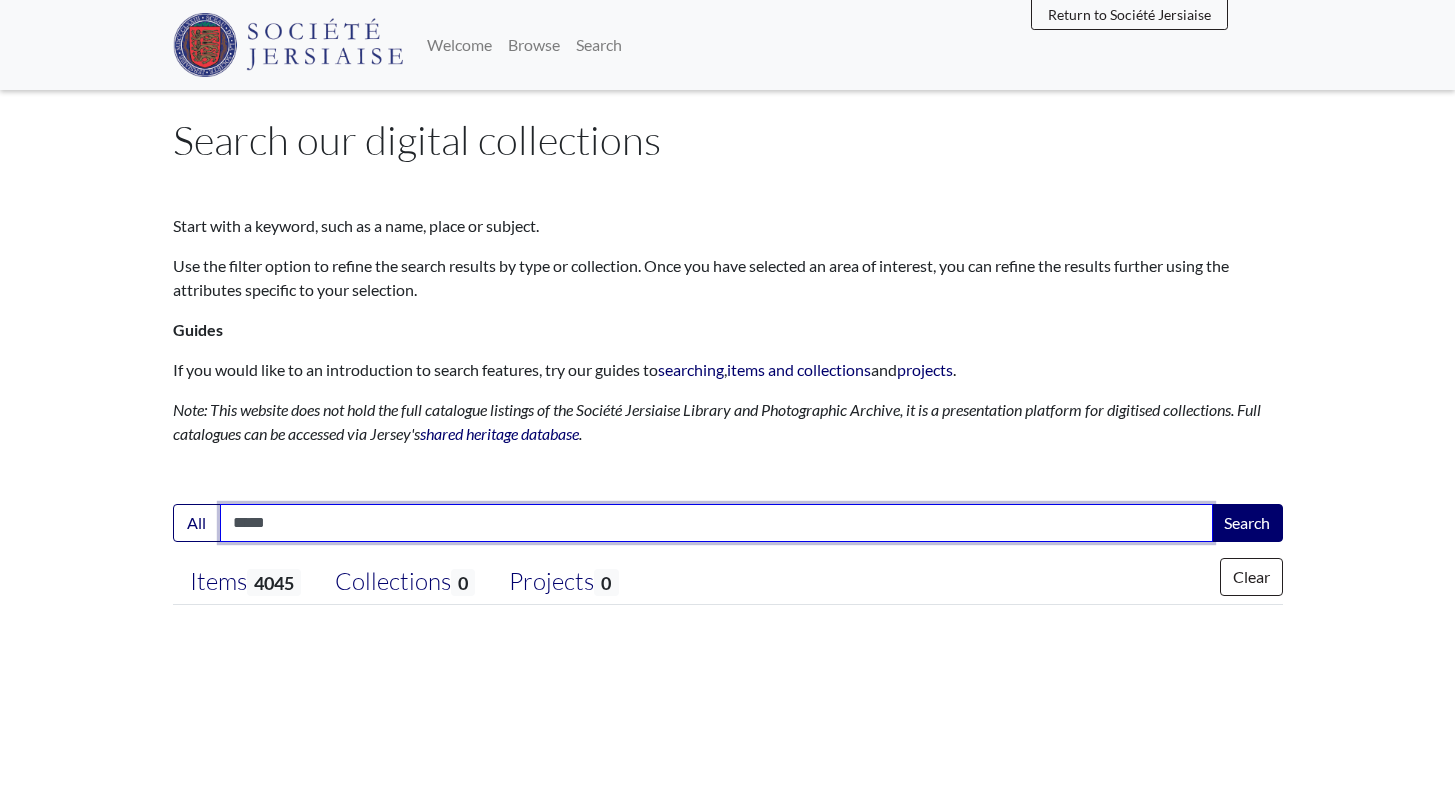 scroll, scrollTop: 0, scrollLeft: 0, axis: both 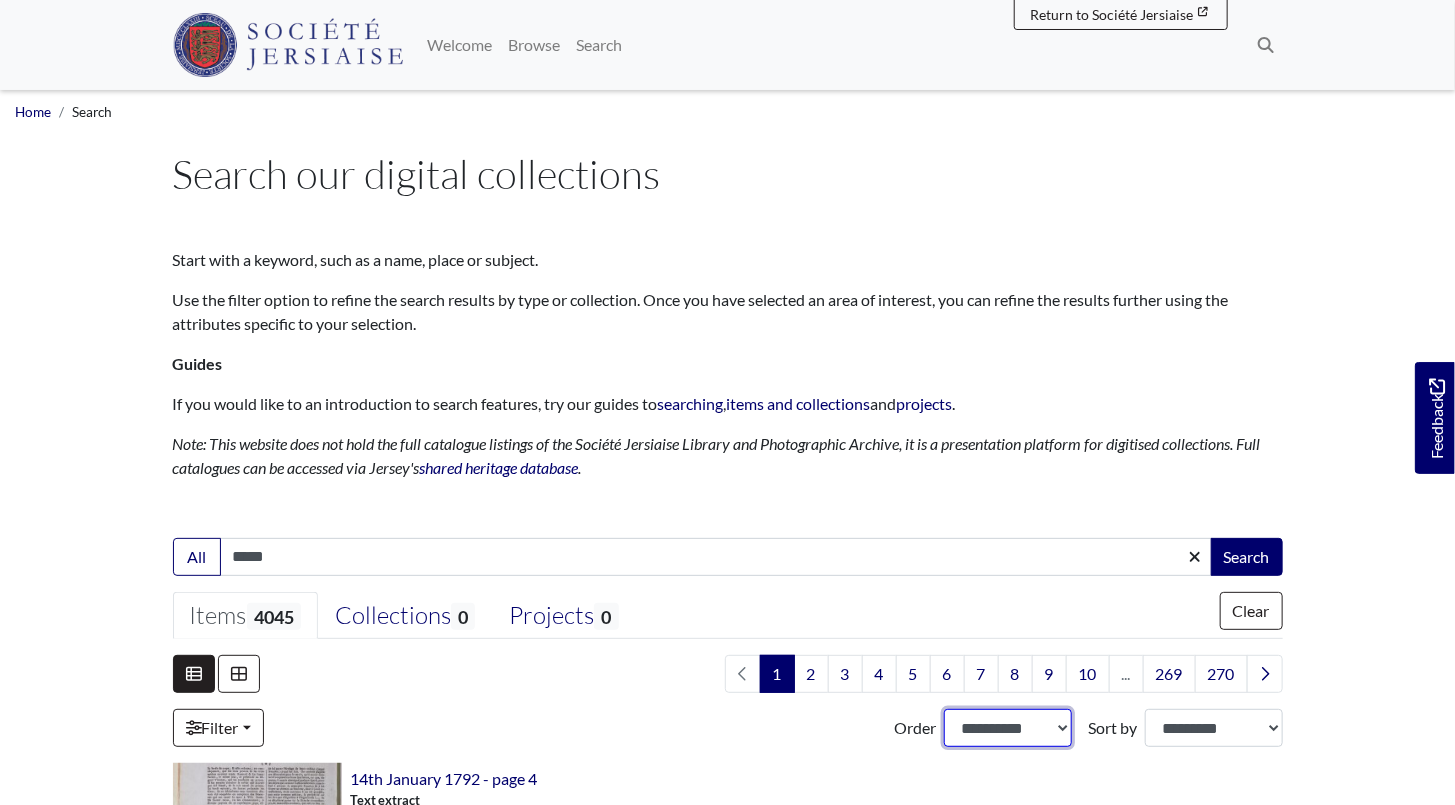 click on "**********" at bounding box center (1008, 728) 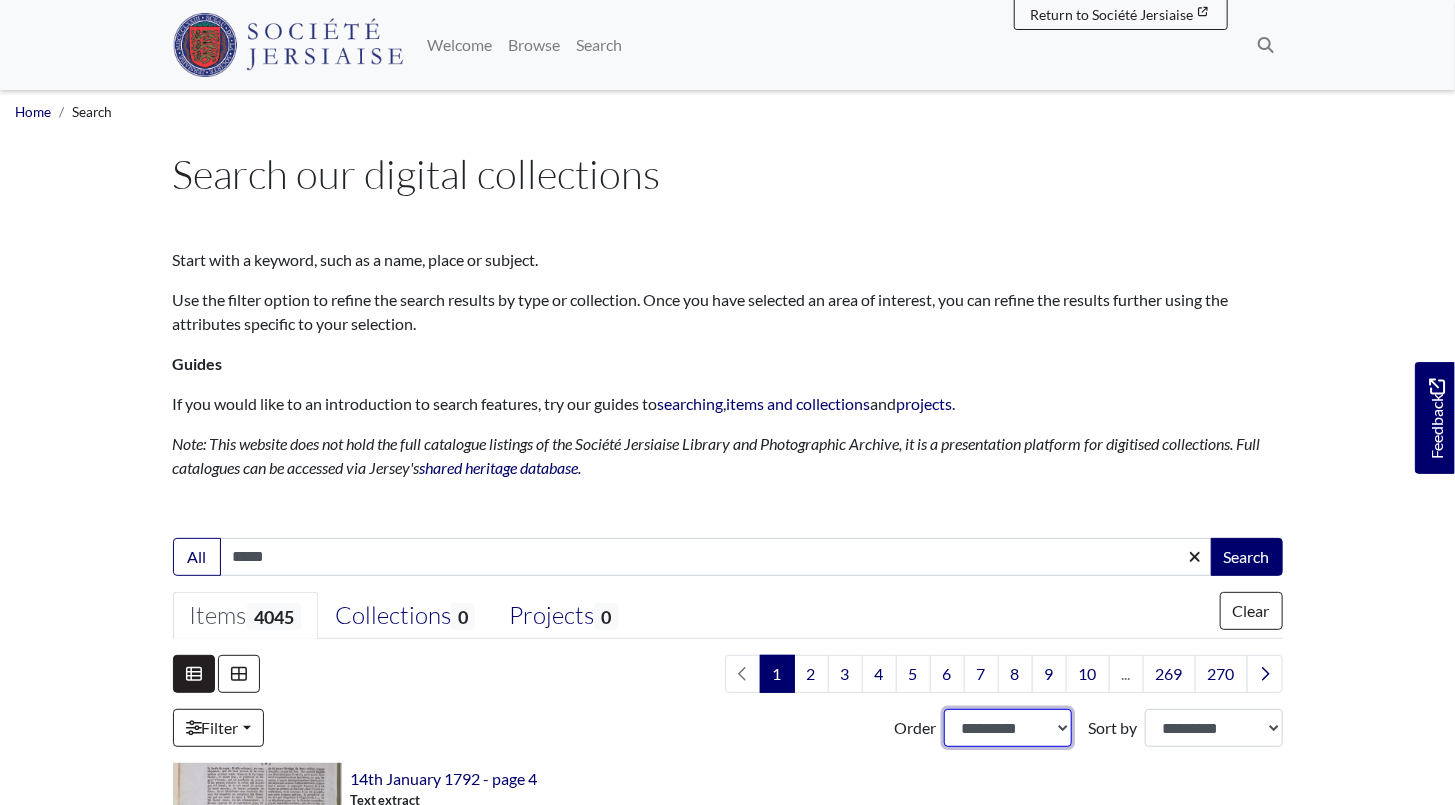 click on "**********" at bounding box center [1008, 728] 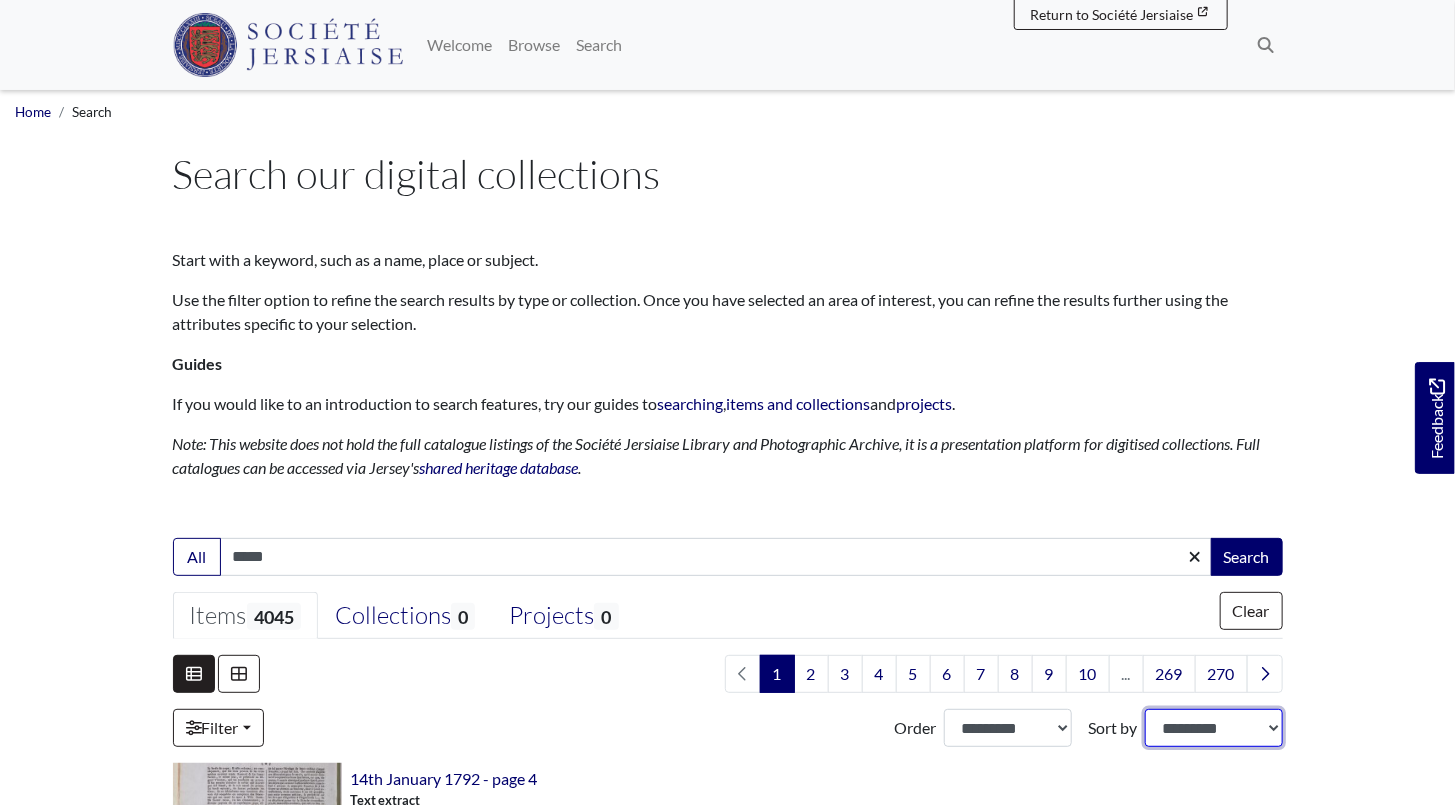 click on "**********" at bounding box center [1214, 728] 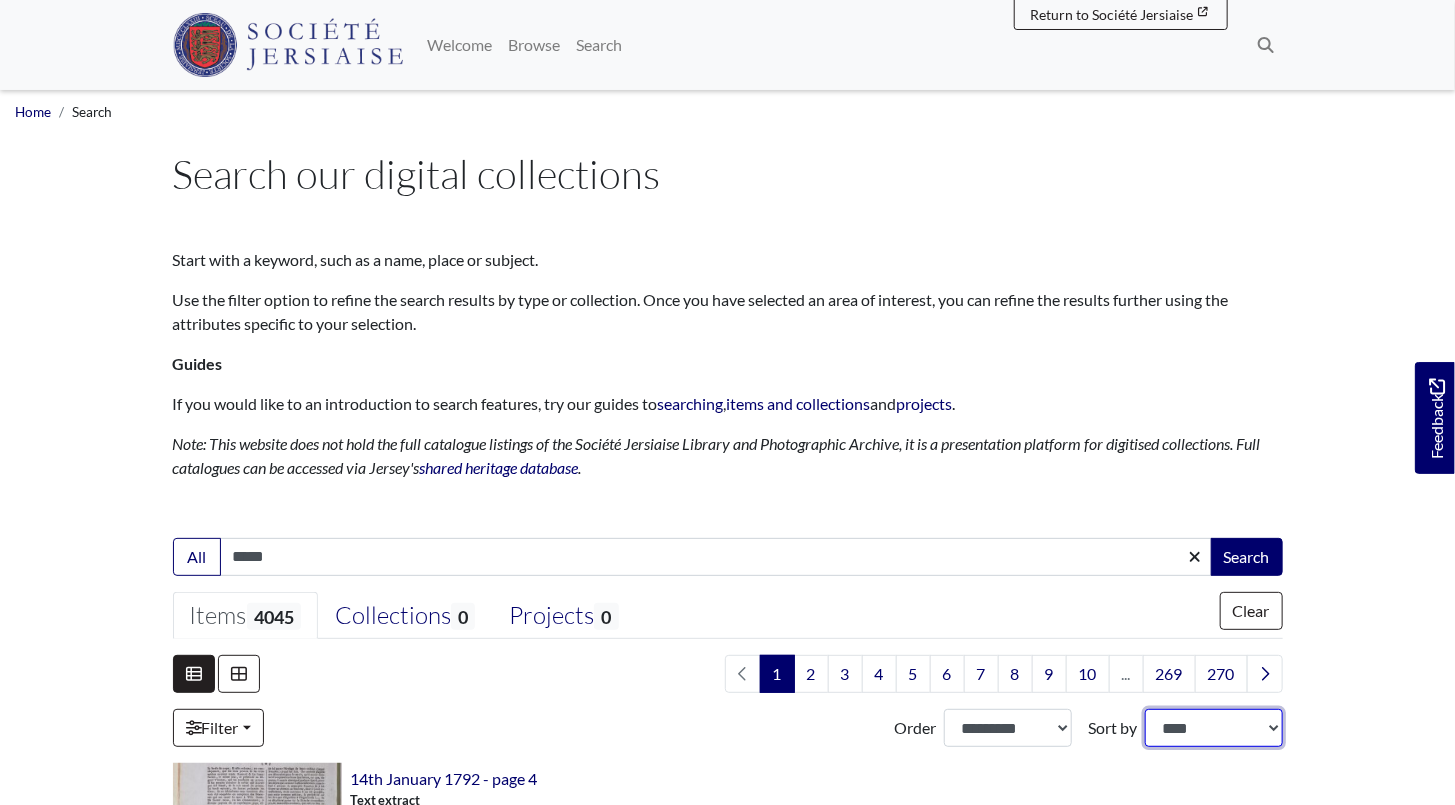 click on "**********" at bounding box center [1214, 728] 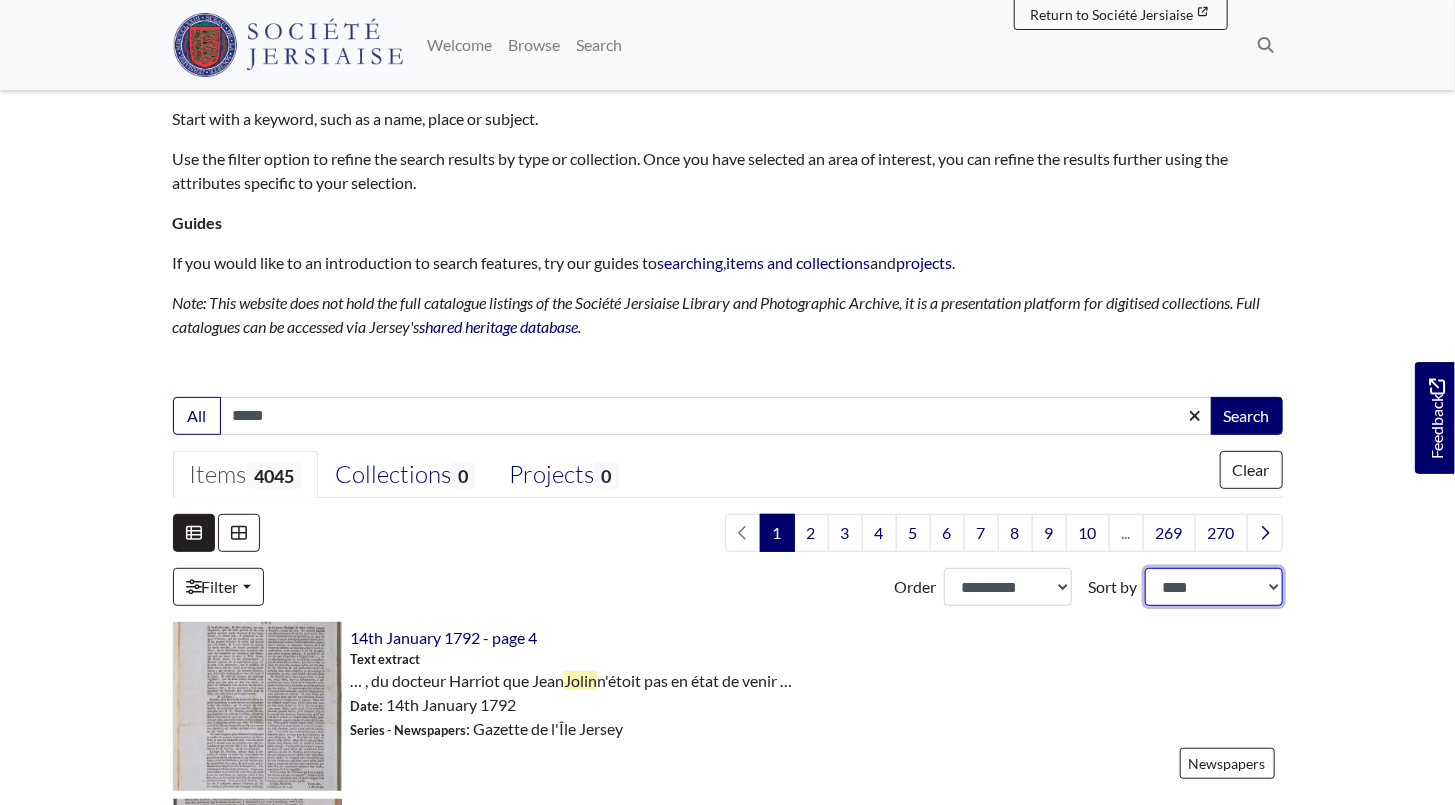 scroll, scrollTop: 363, scrollLeft: 0, axis: vertical 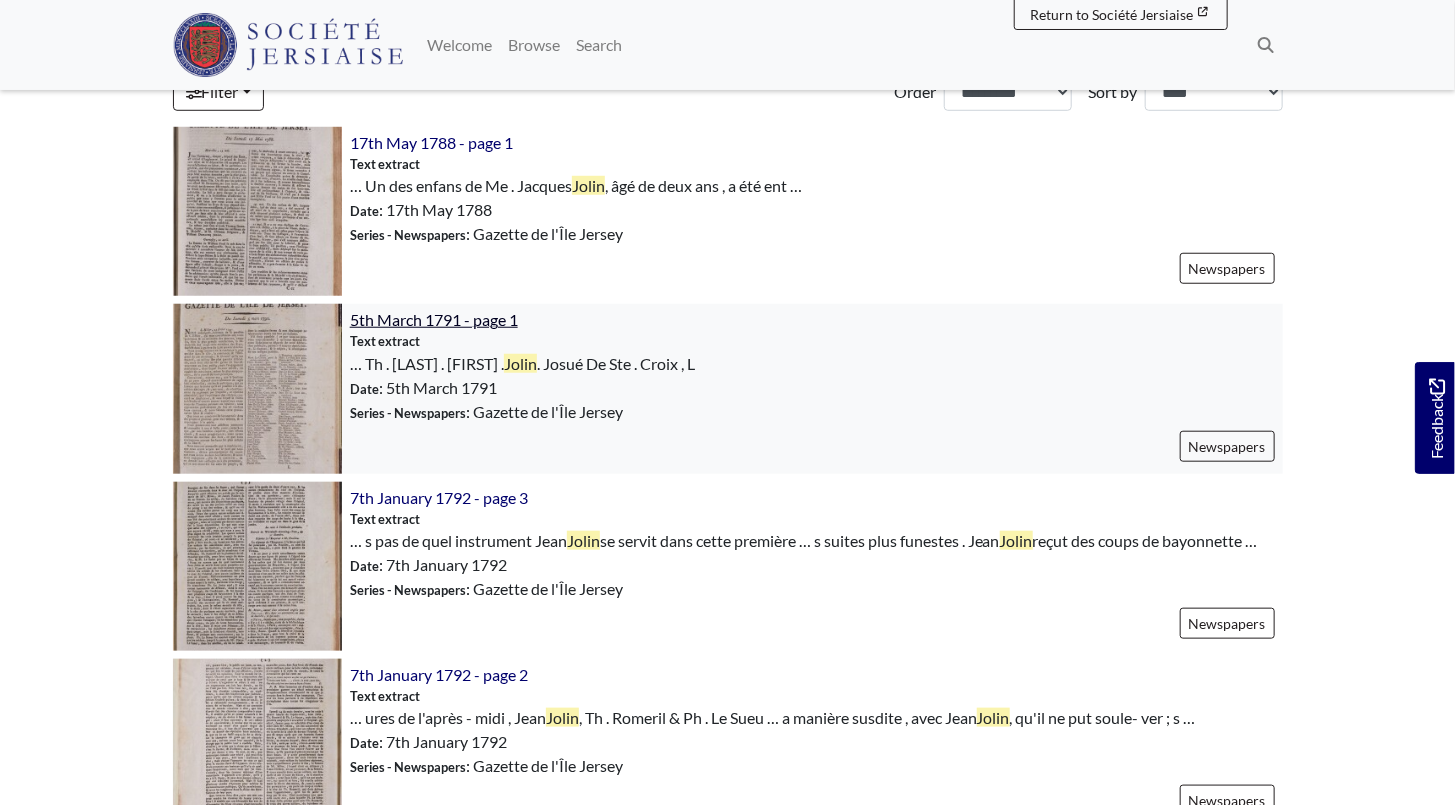 click on "5th March 1791 - page 1" at bounding box center [434, 319] 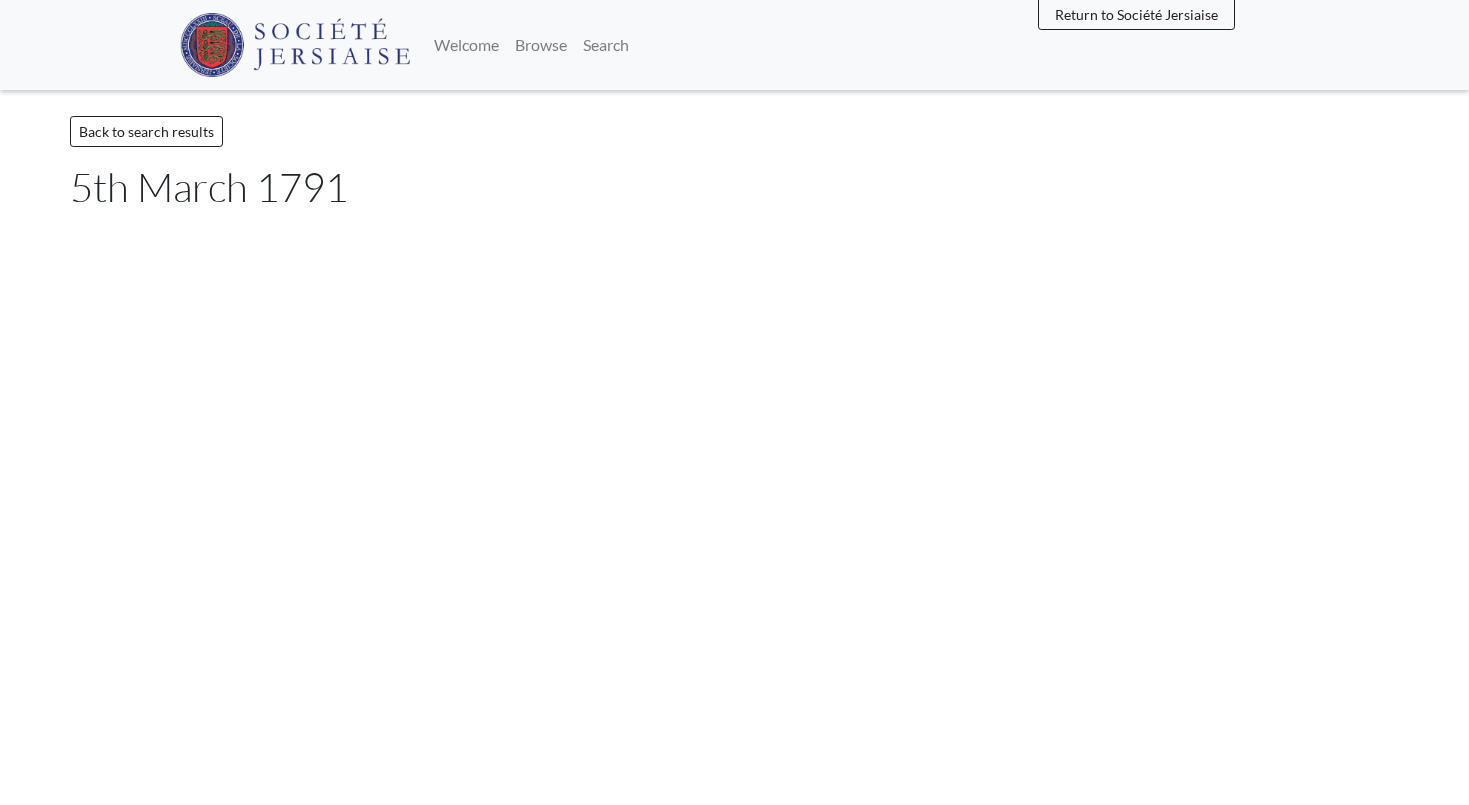 scroll, scrollTop: 0, scrollLeft: 0, axis: both 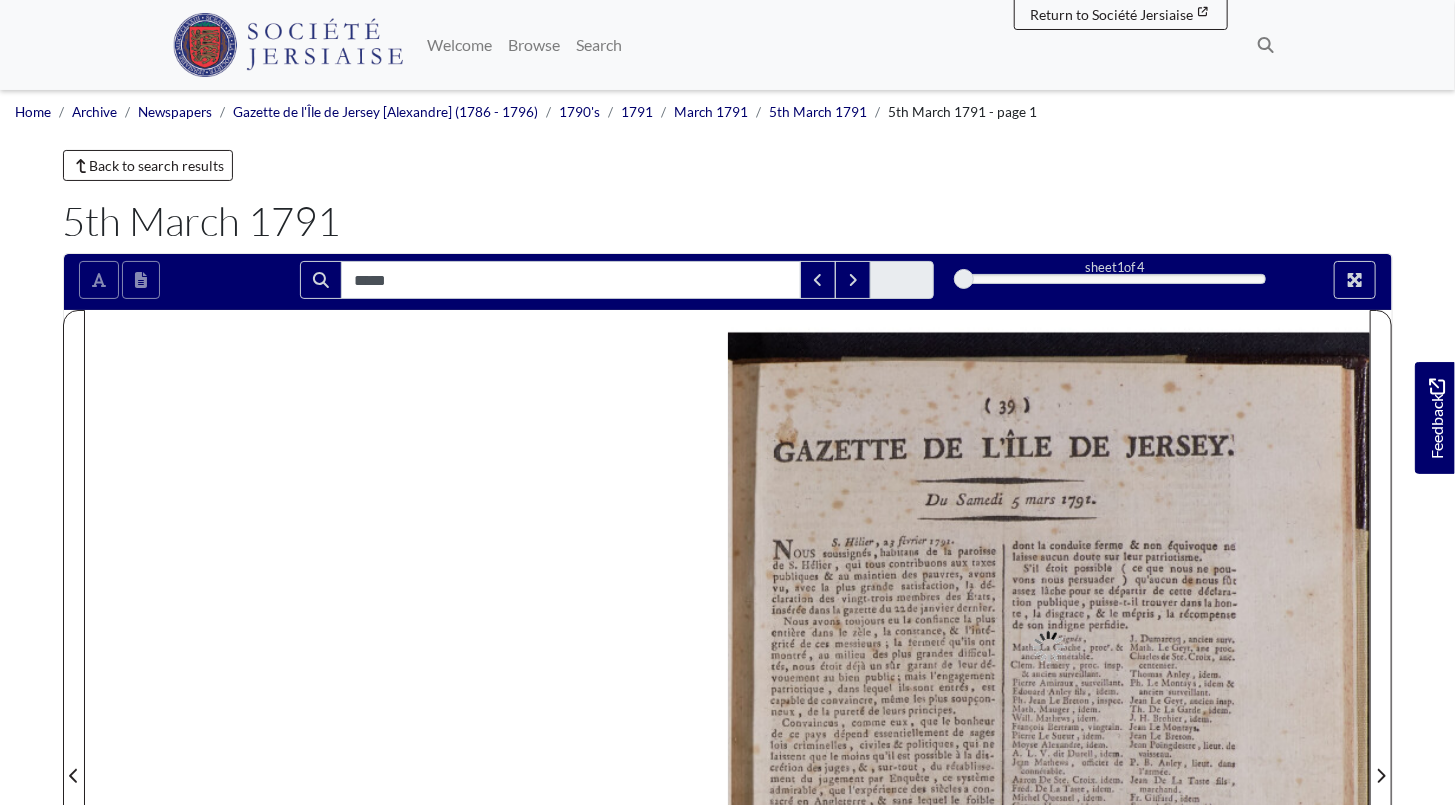 type on "*****" 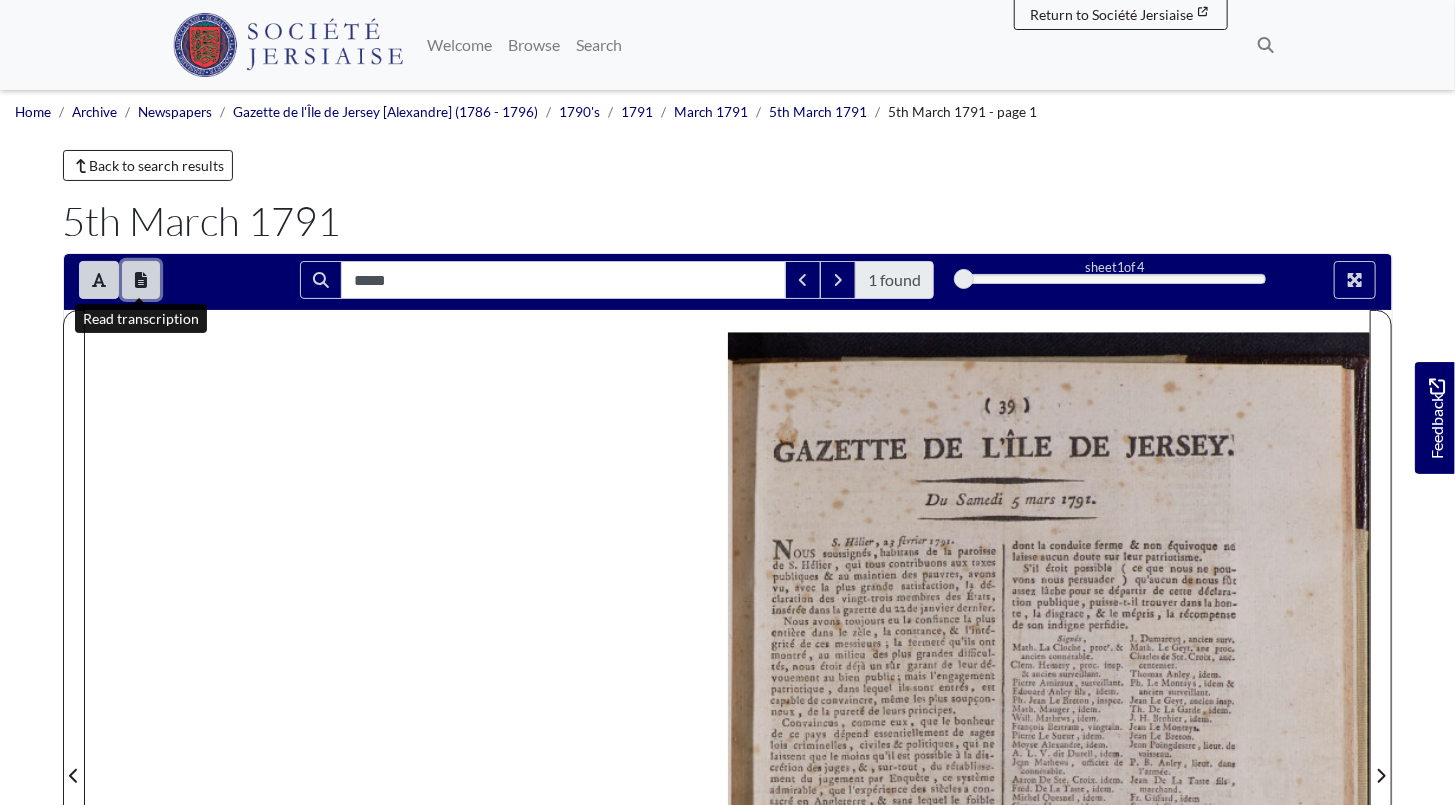 click at bounding box center (141, 280) 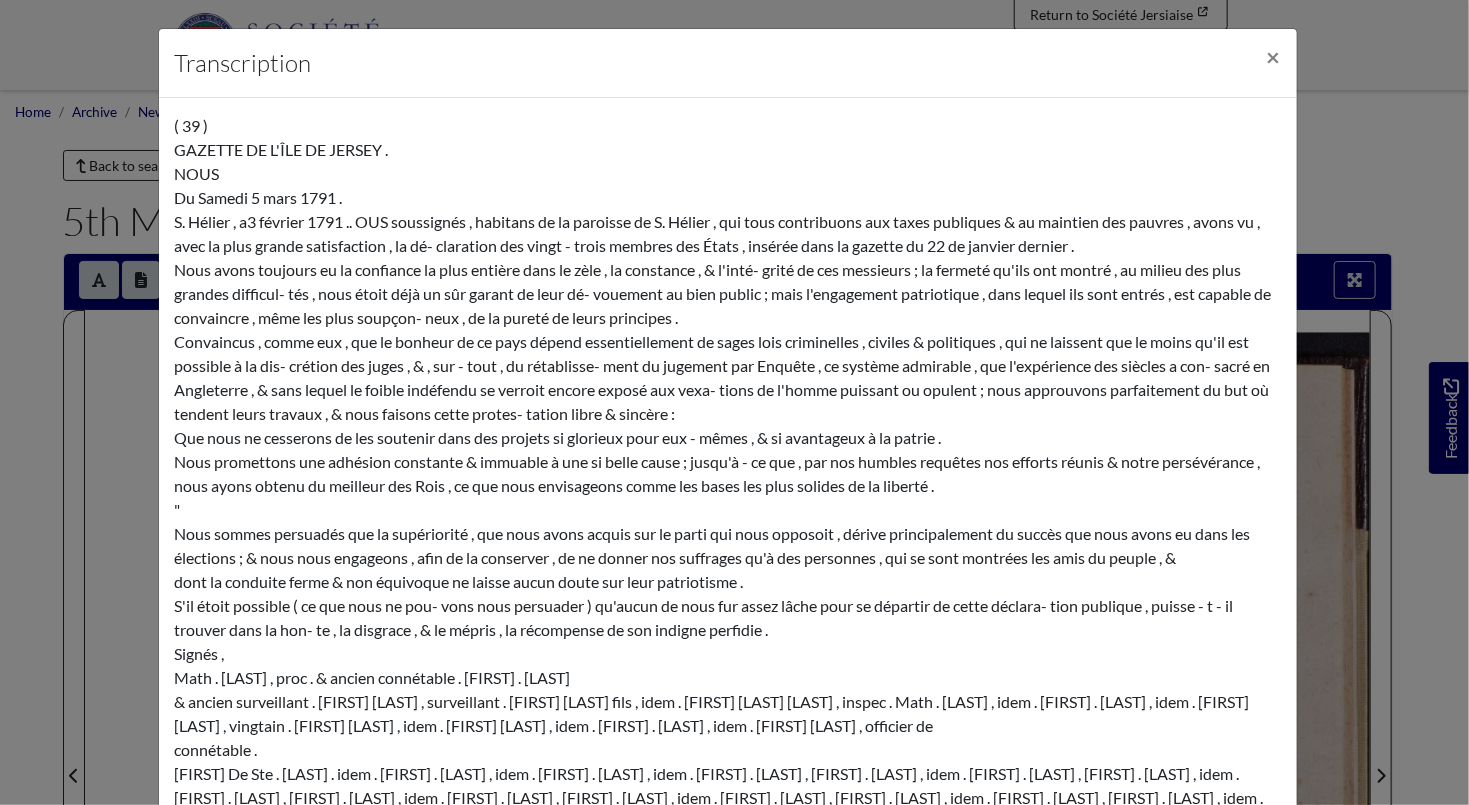 scroll, scrollTop: 504, scrollLeft: 0, axis: vertical 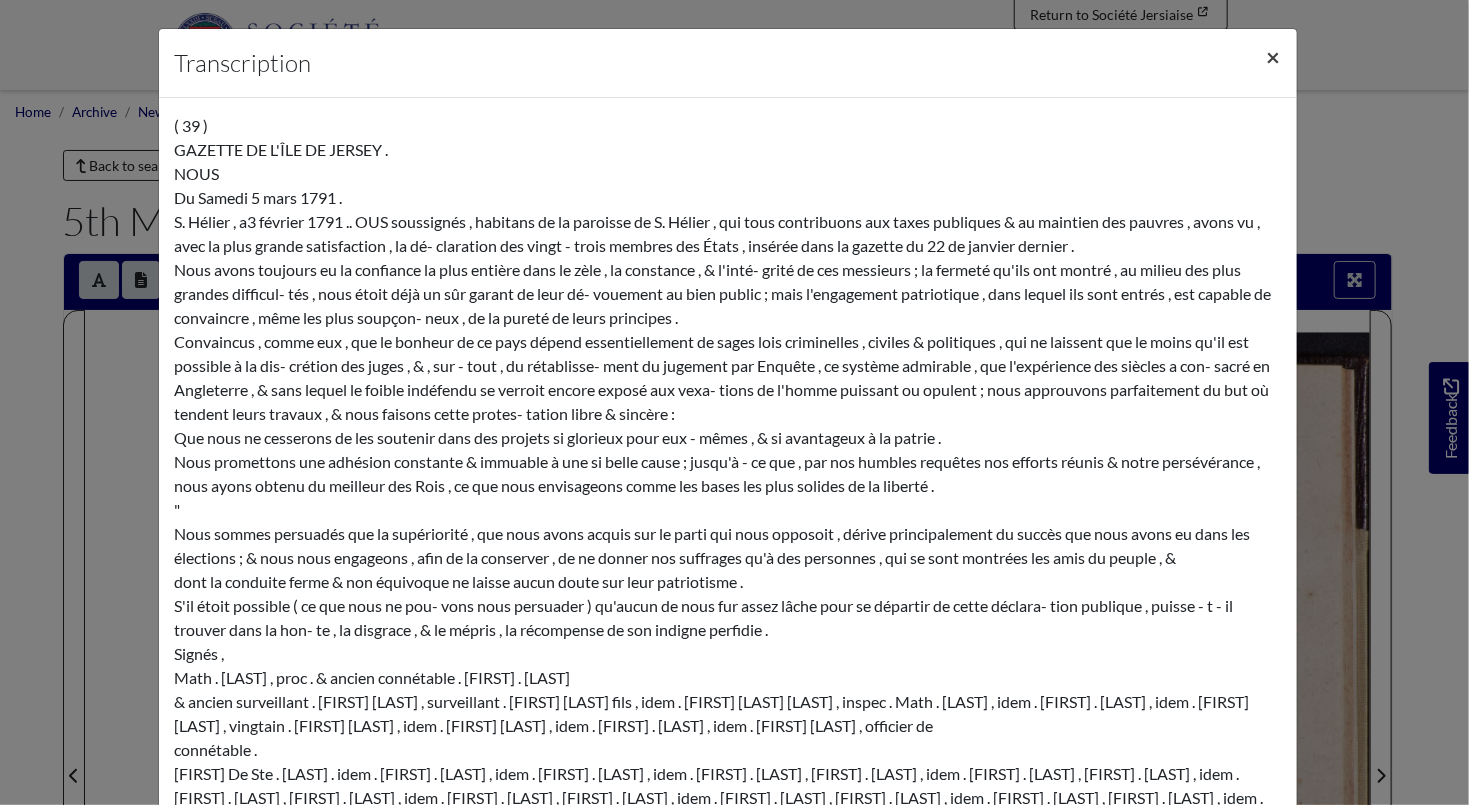 click on "×" at bounding box center [1274, 56] 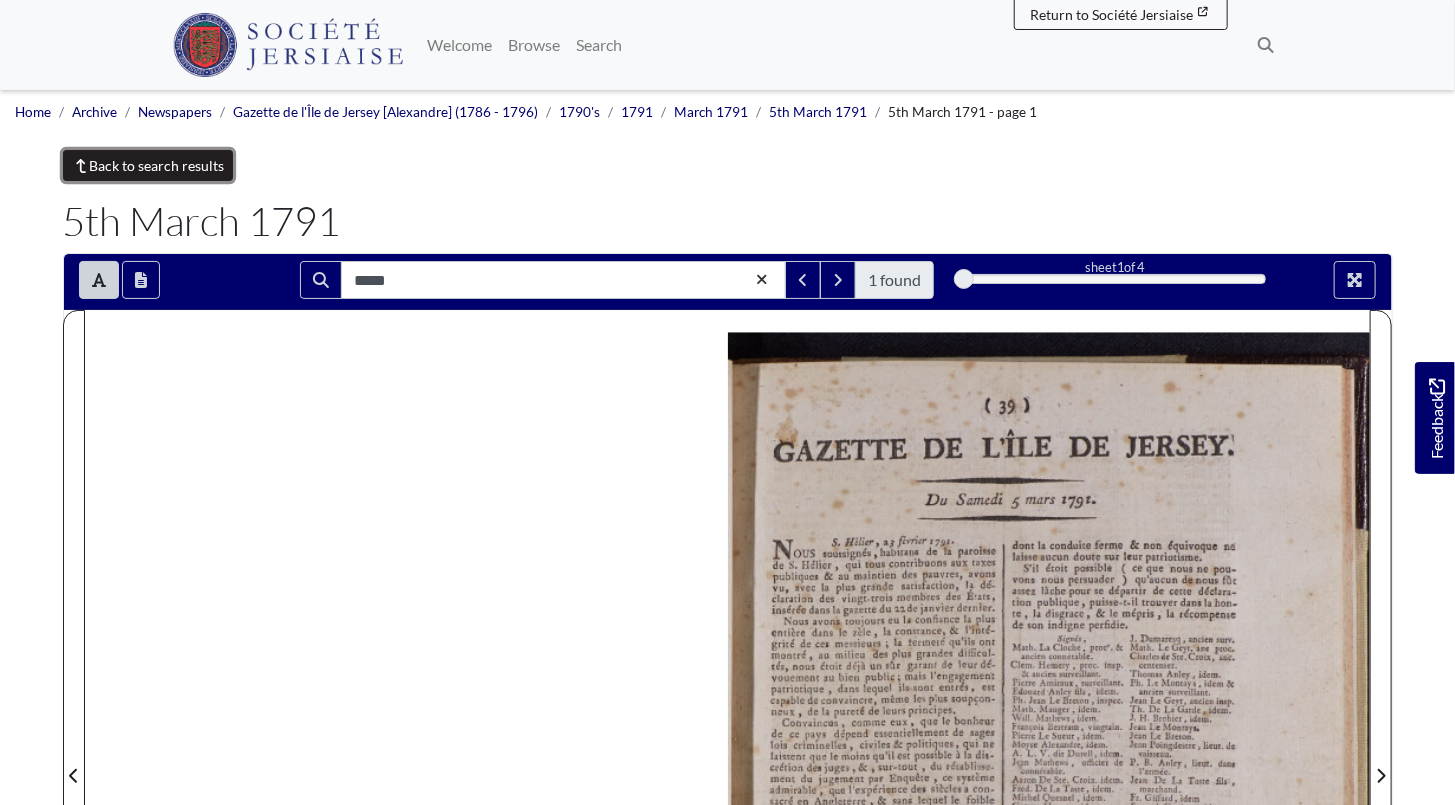 click on "Back to search results" at bounding box center (148, 165) 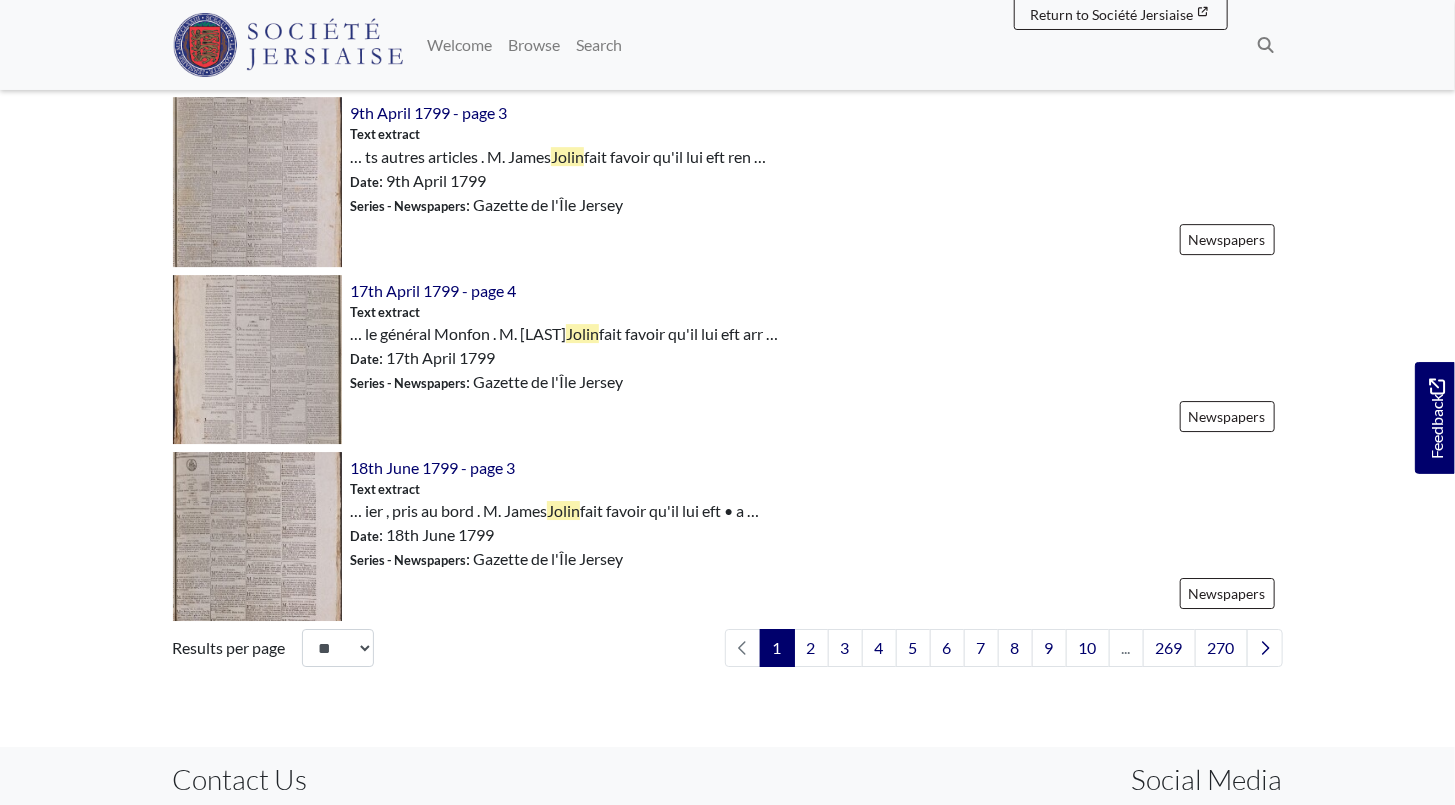 scroll, scrollTop: 3003, scrollLeft: 0, axis: vertical 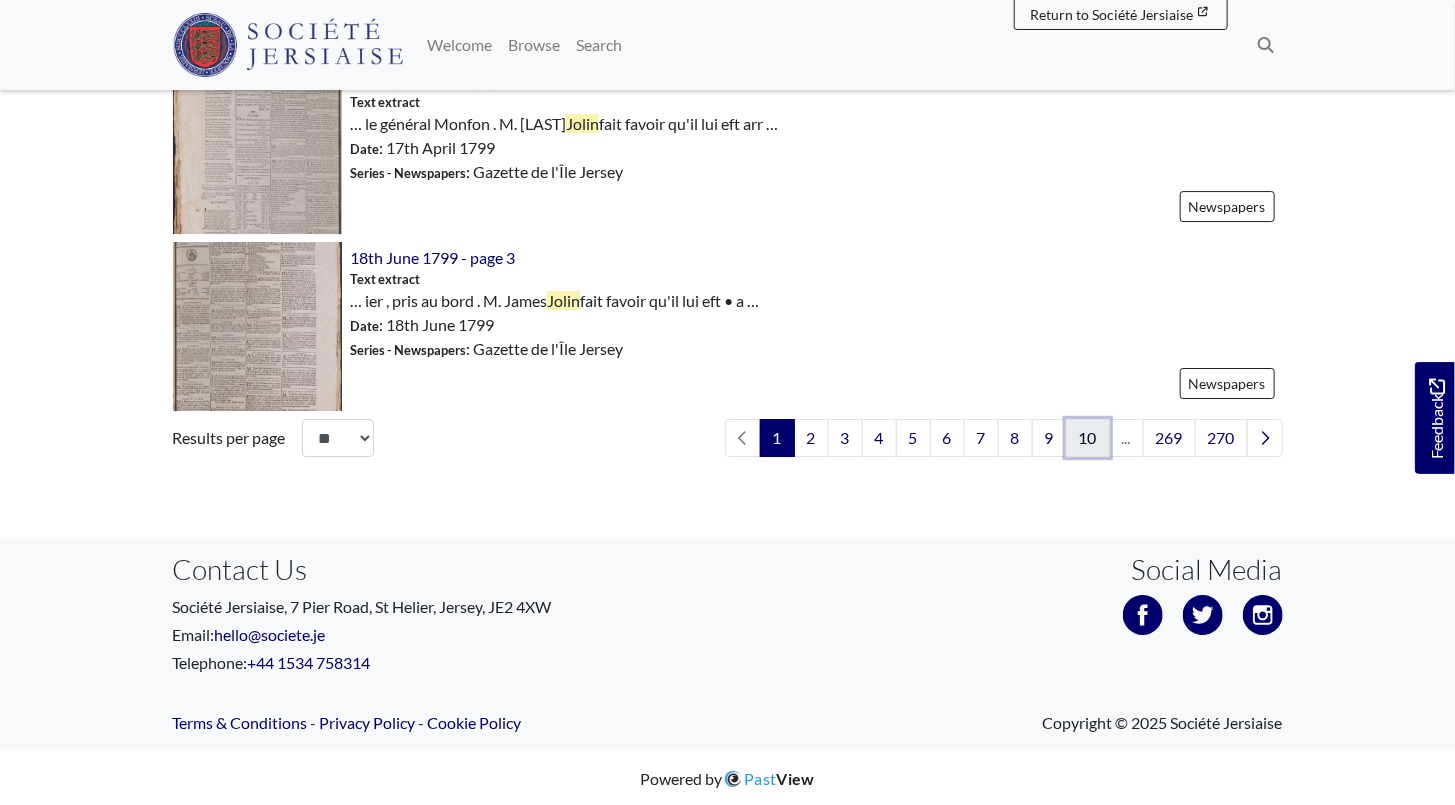click on "10" at bounding box center (1088, 438) 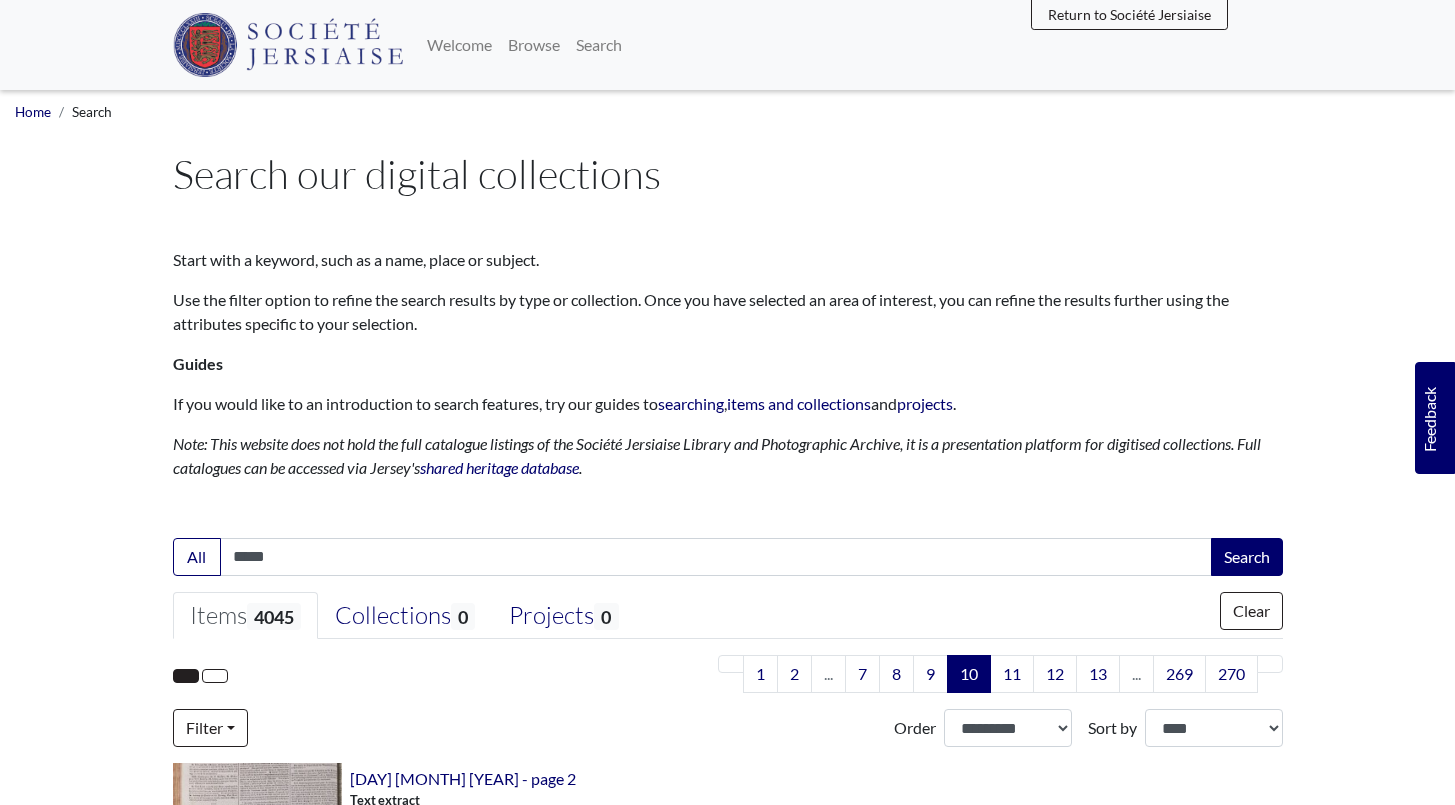 scroll, scrollTop: 0, scrollLeft: 0, axis: both 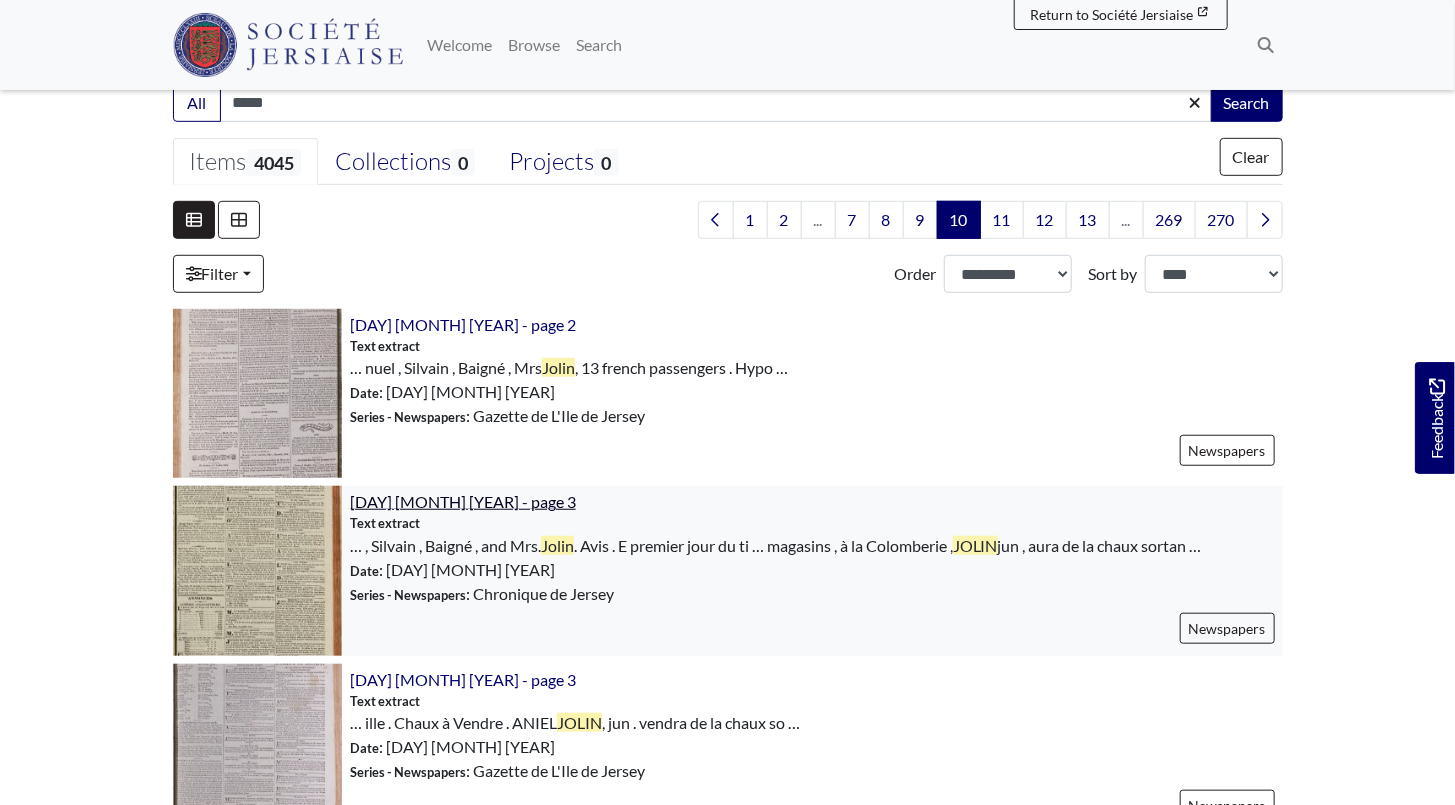 click on "[DAY] [MONTH] [YEAR] - page 3" at bounding box center (463, 501) 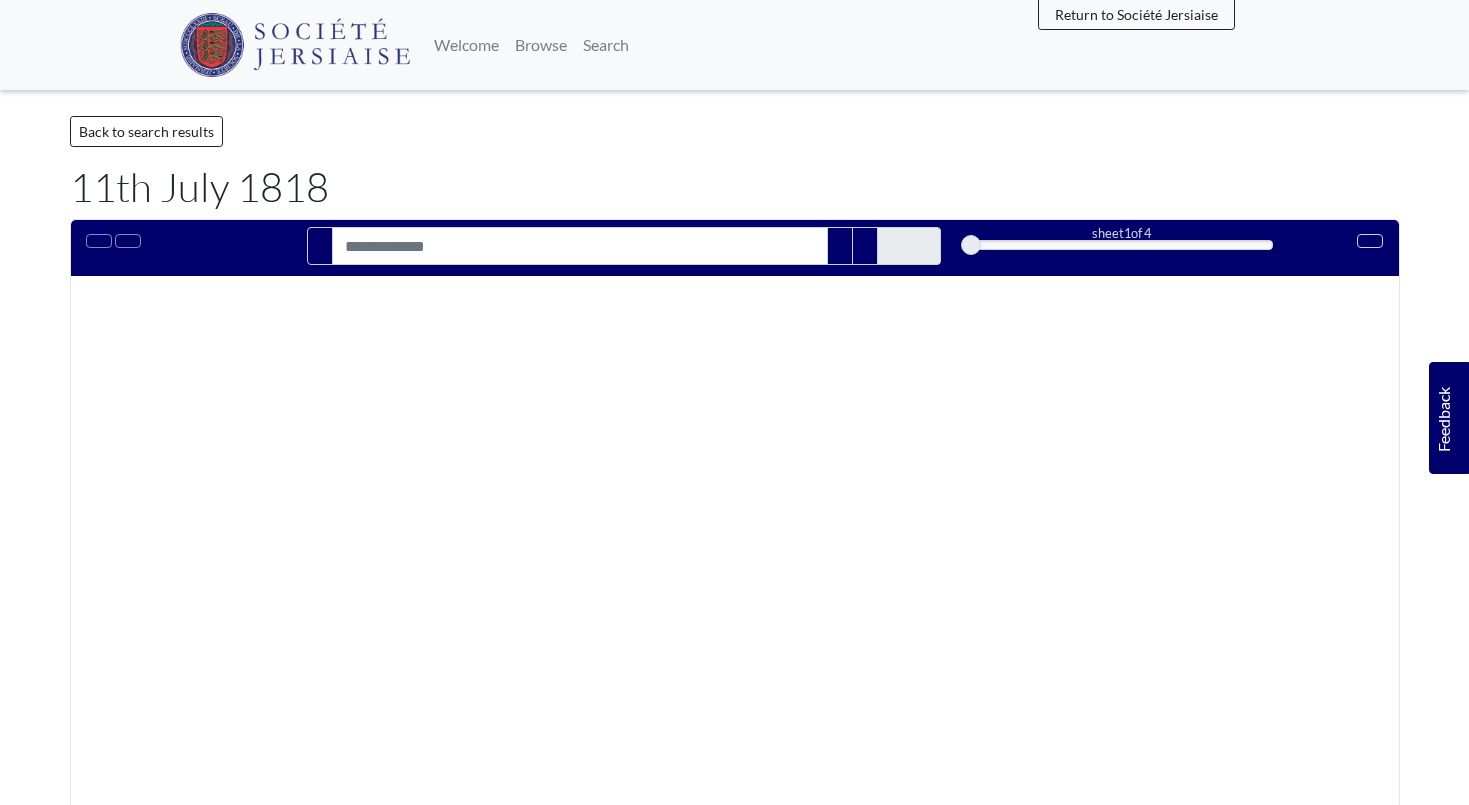 scroll, scrollTop: 0, scrollLeft: 0, axis: both 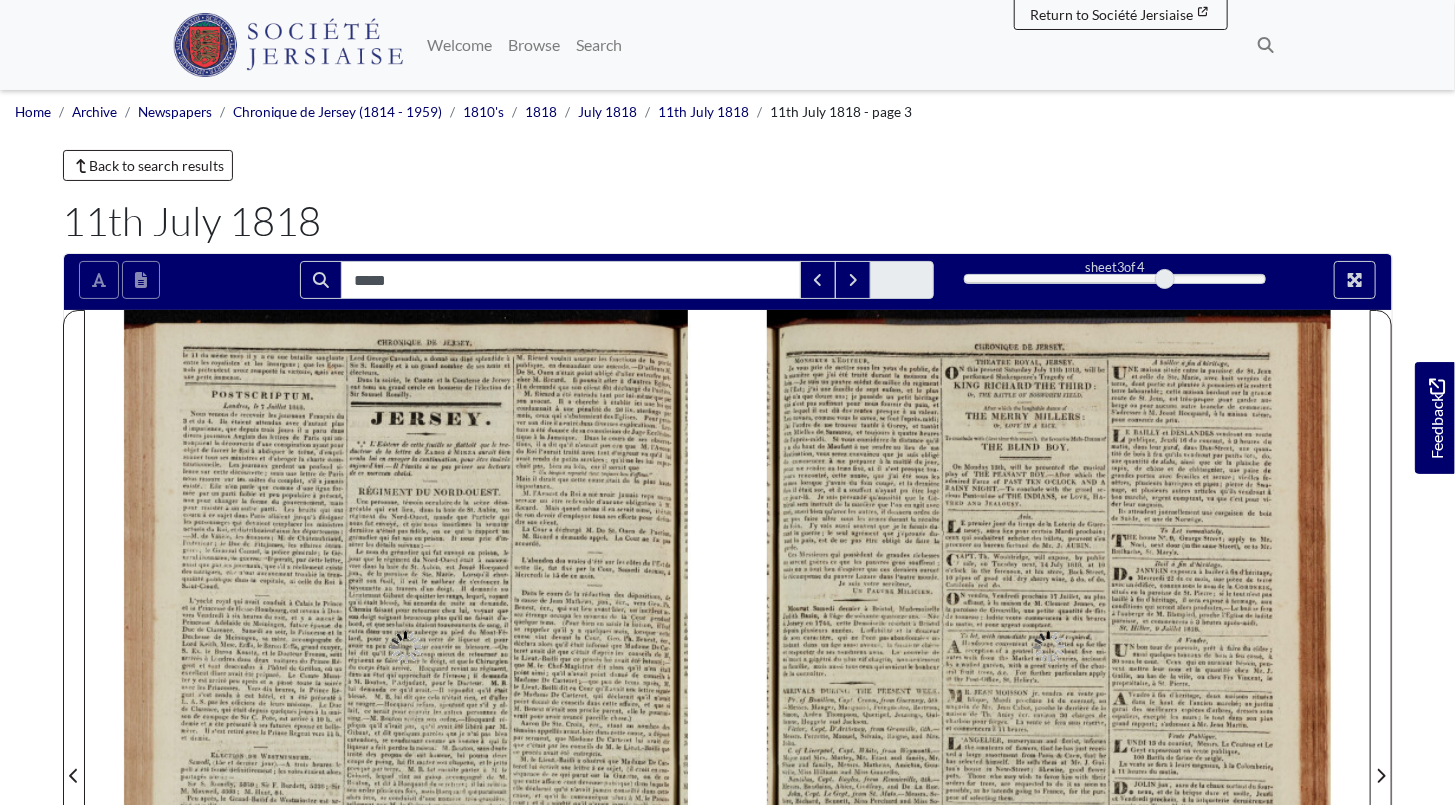 type on "*****" 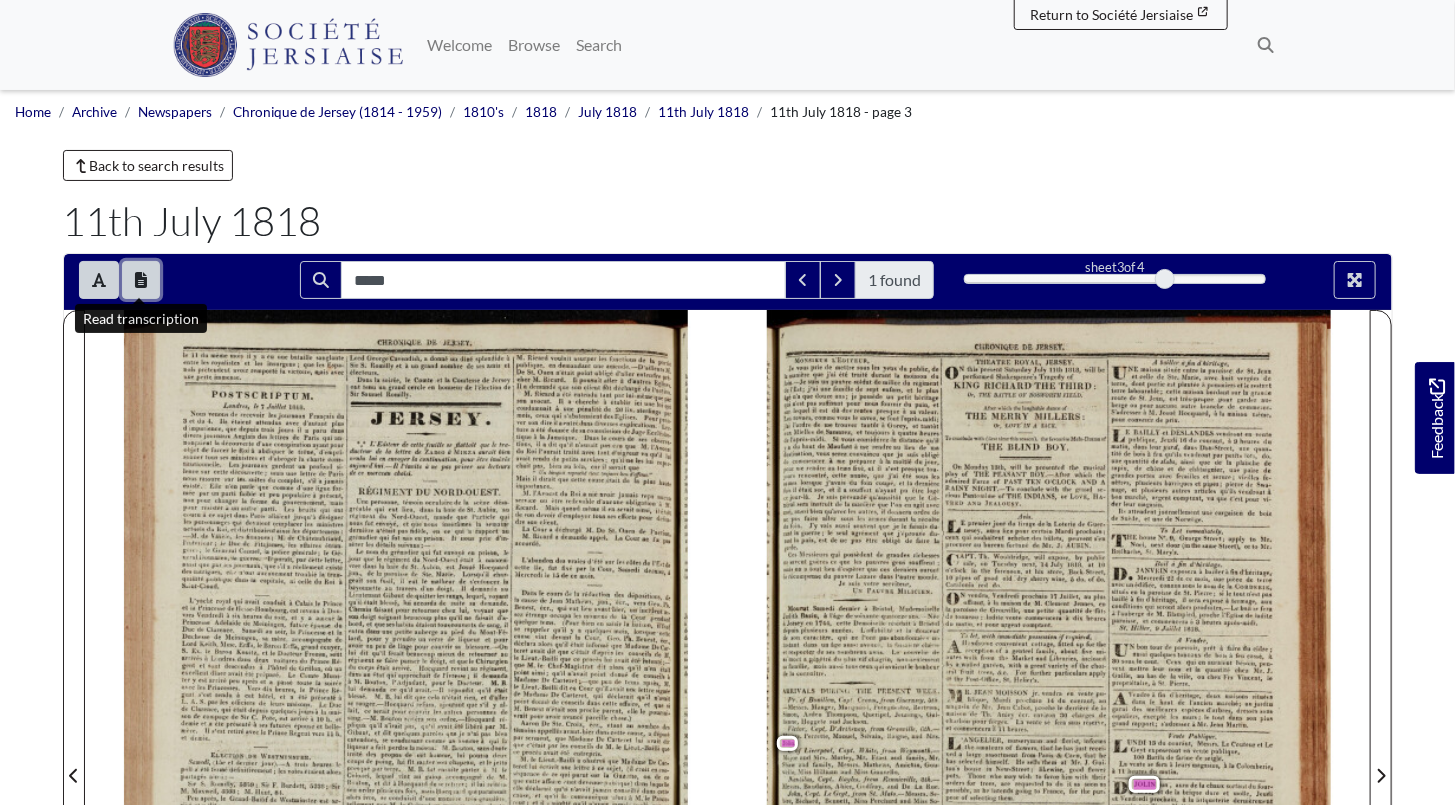click 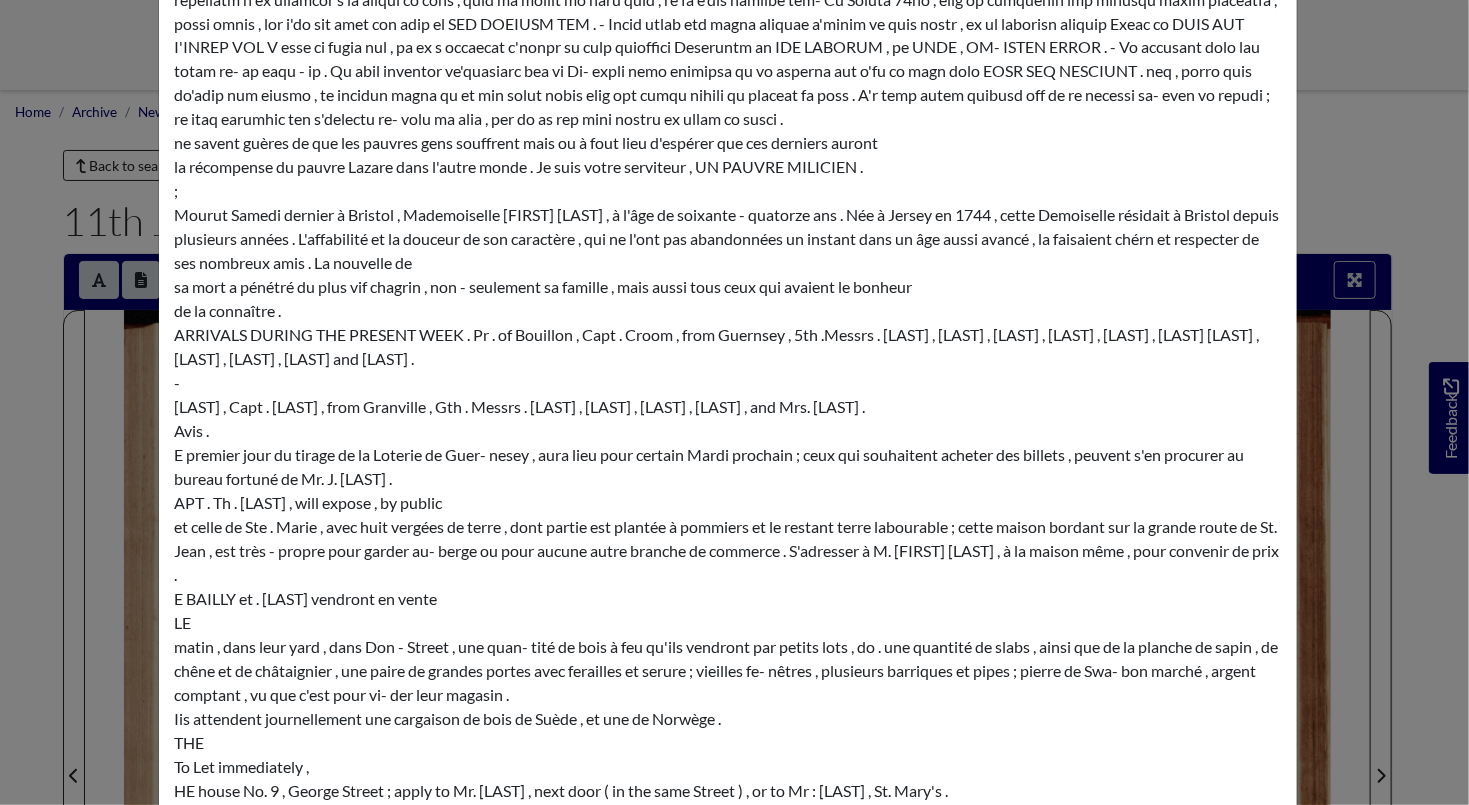 scroll, scrollTop: 6509, scrollLeft: 0, axis: vertical 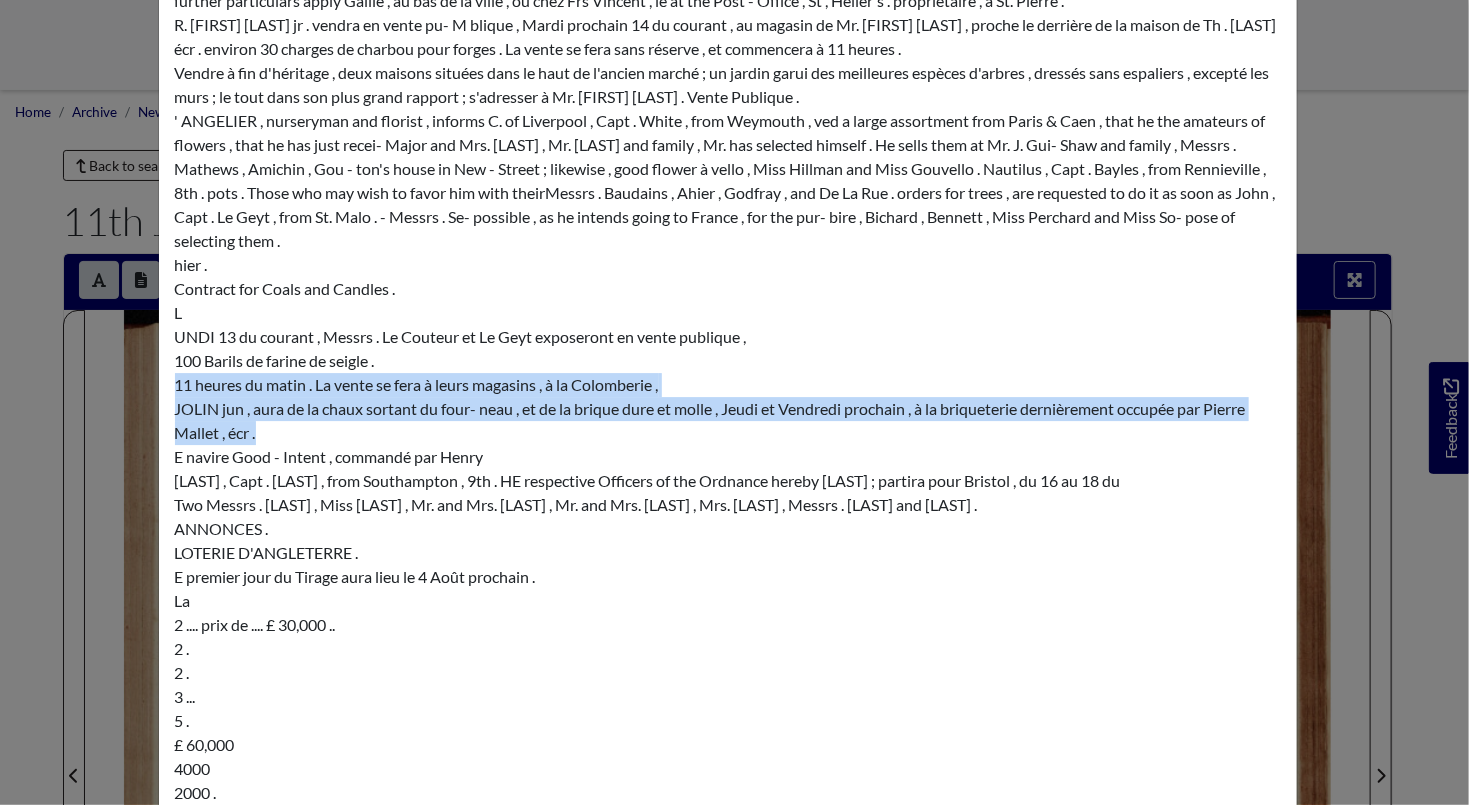 drag, startPoint x: 167, startPoint y: 369, endPoint x: 309, endPoint y: 430, distance: 154.54773 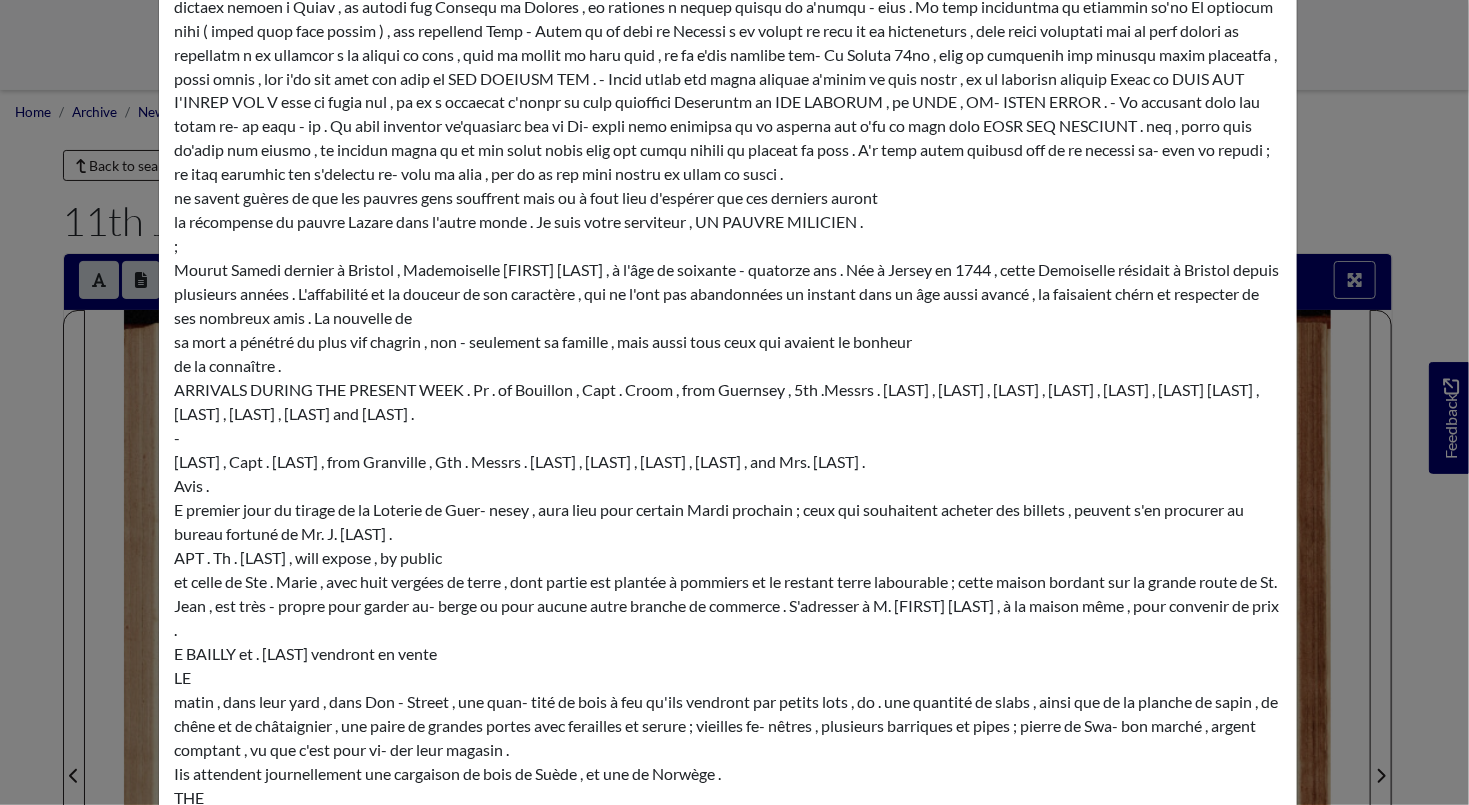 scroll, scrollTop: 4691, scrollLeft: 0, axis: vertical 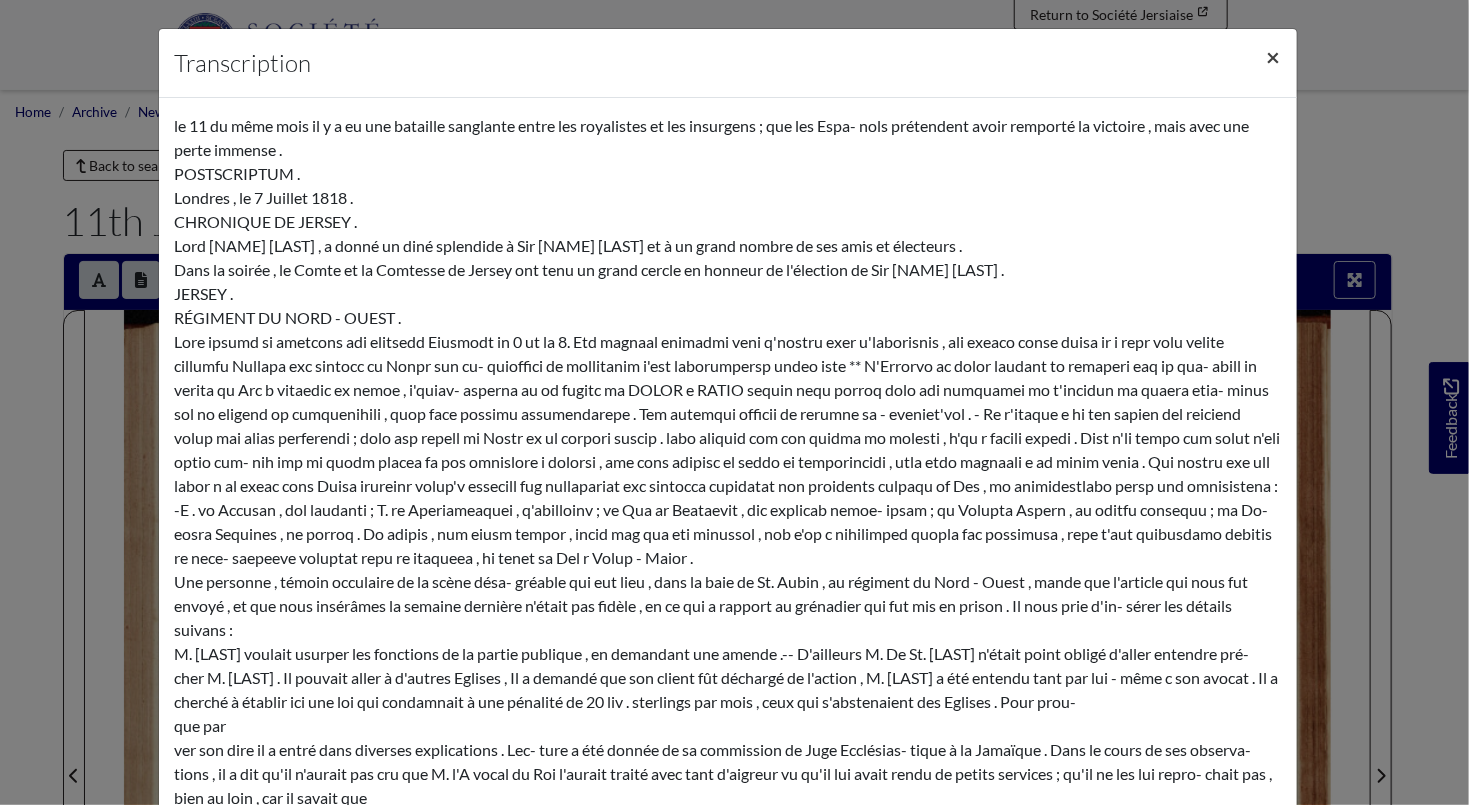 click on "×" at bounding box center [1274, 56] 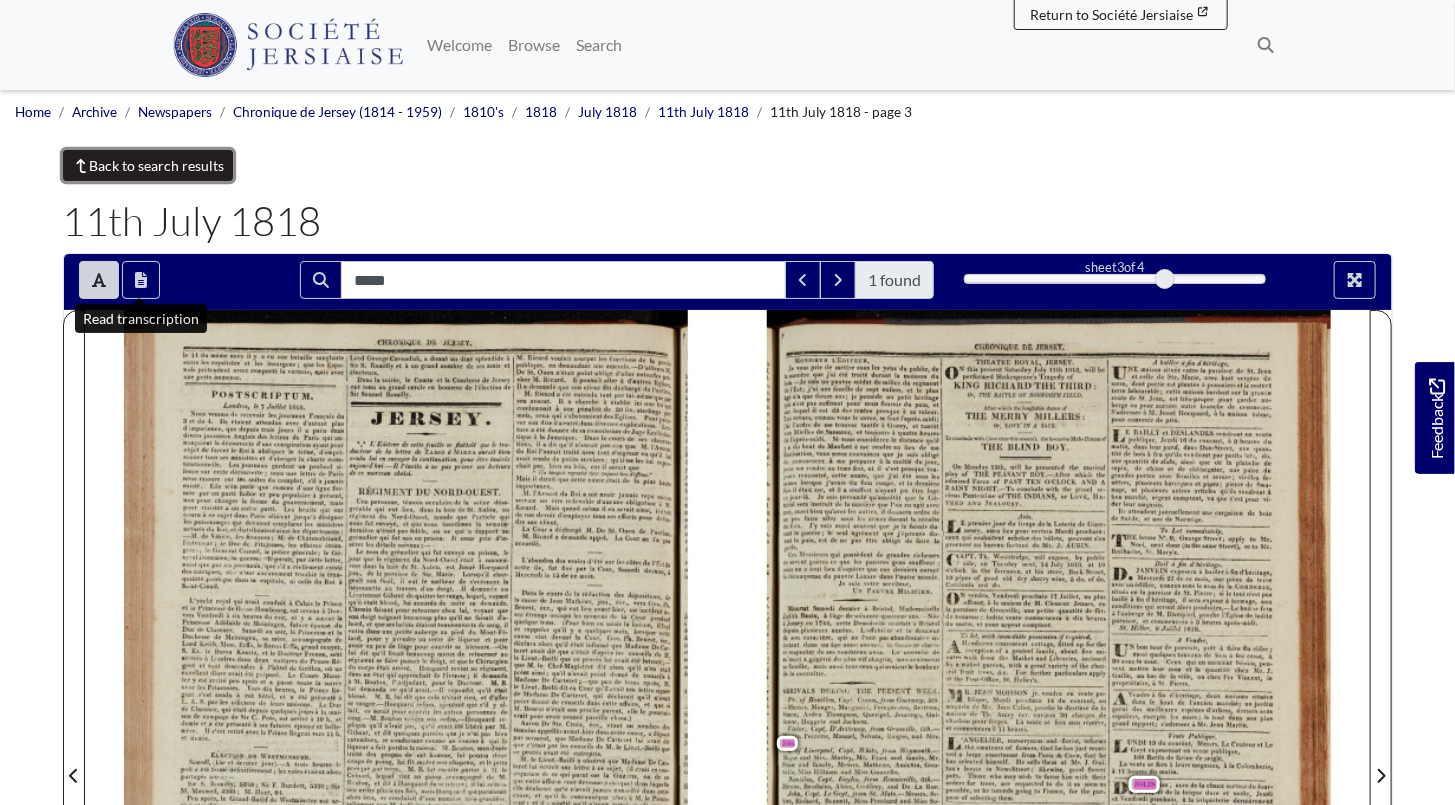 click on "Back to search results" at bounding box center [148, 165] 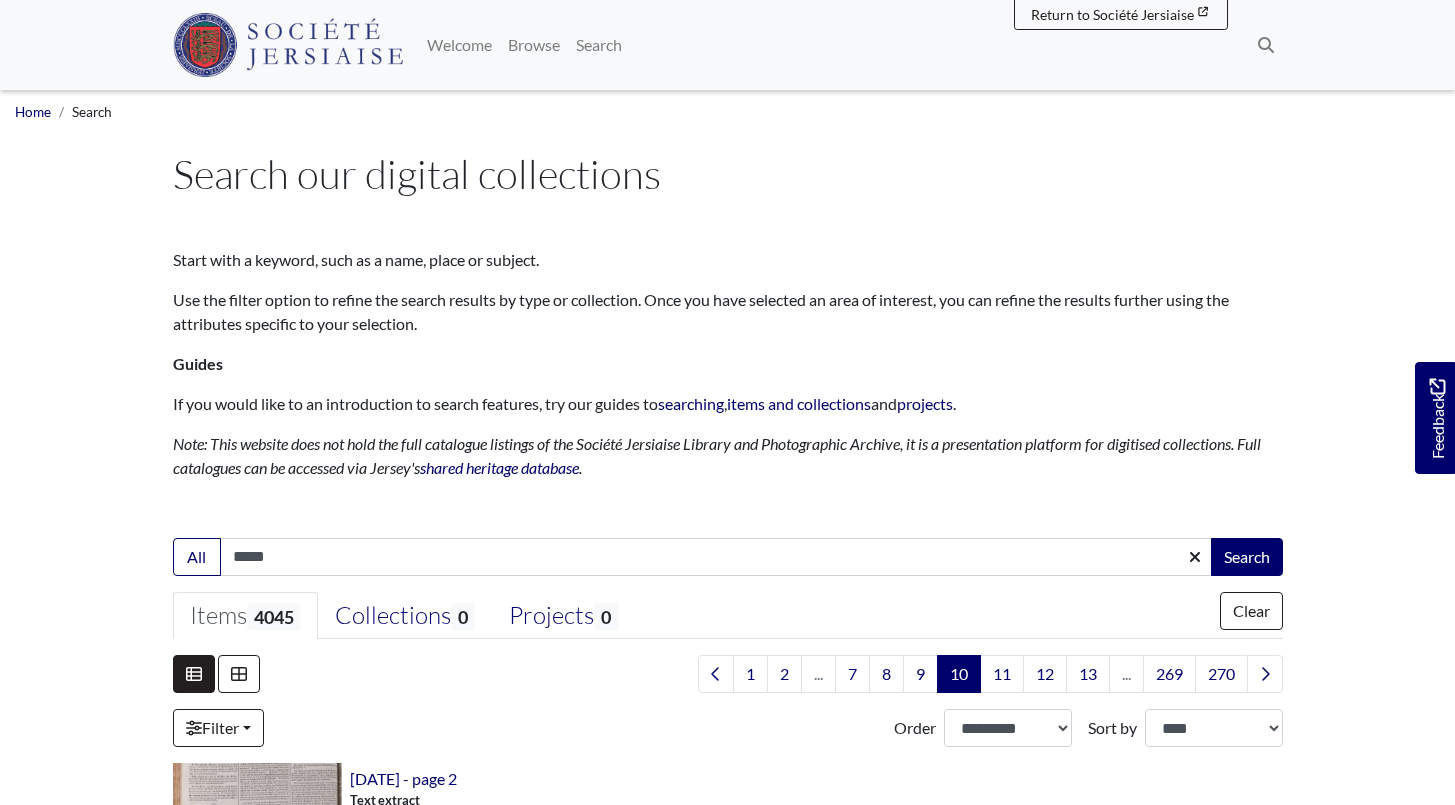 scroll, scrollTop: 272, scrollLeft: 0, axis: vertical 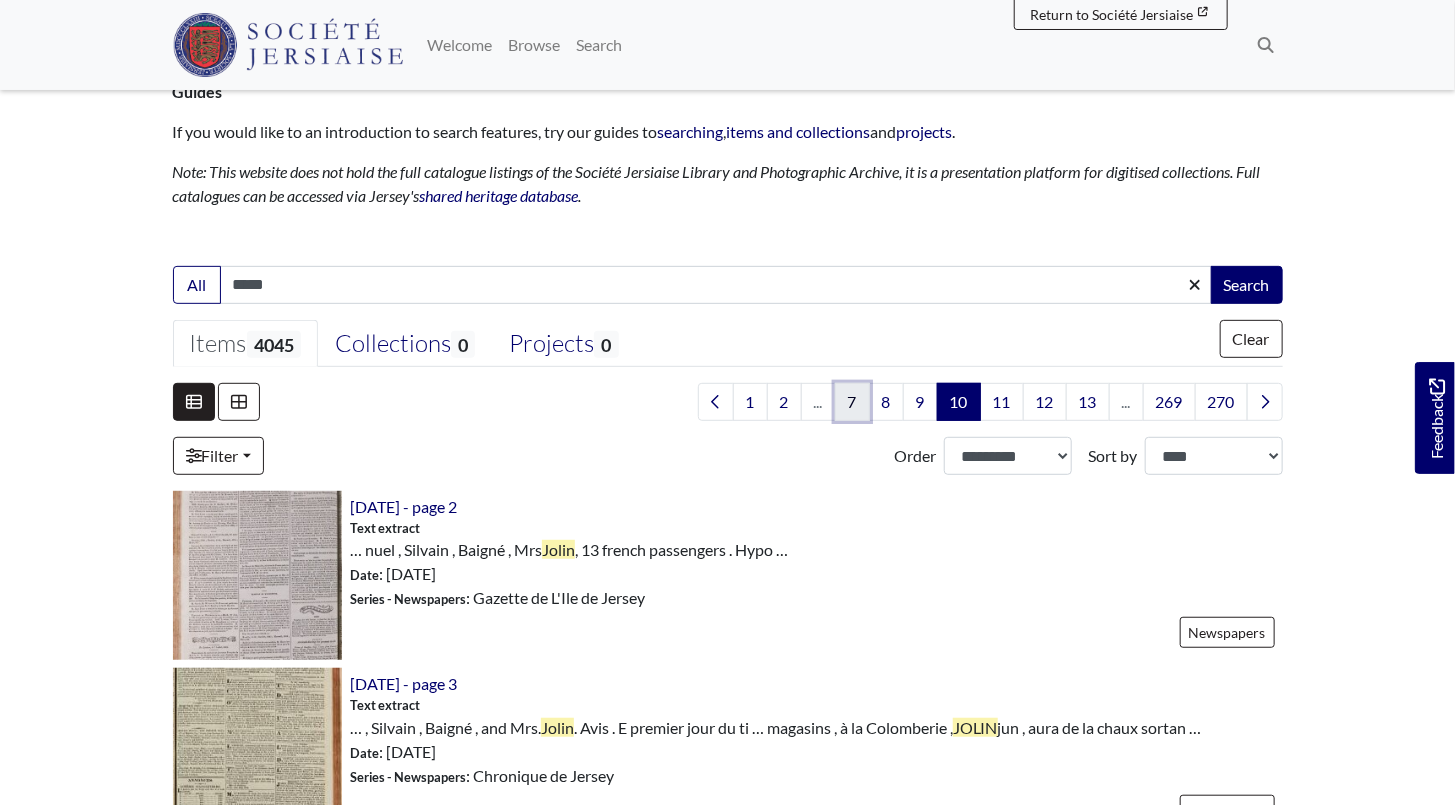 click on "7" at bounding box center [852, 402] 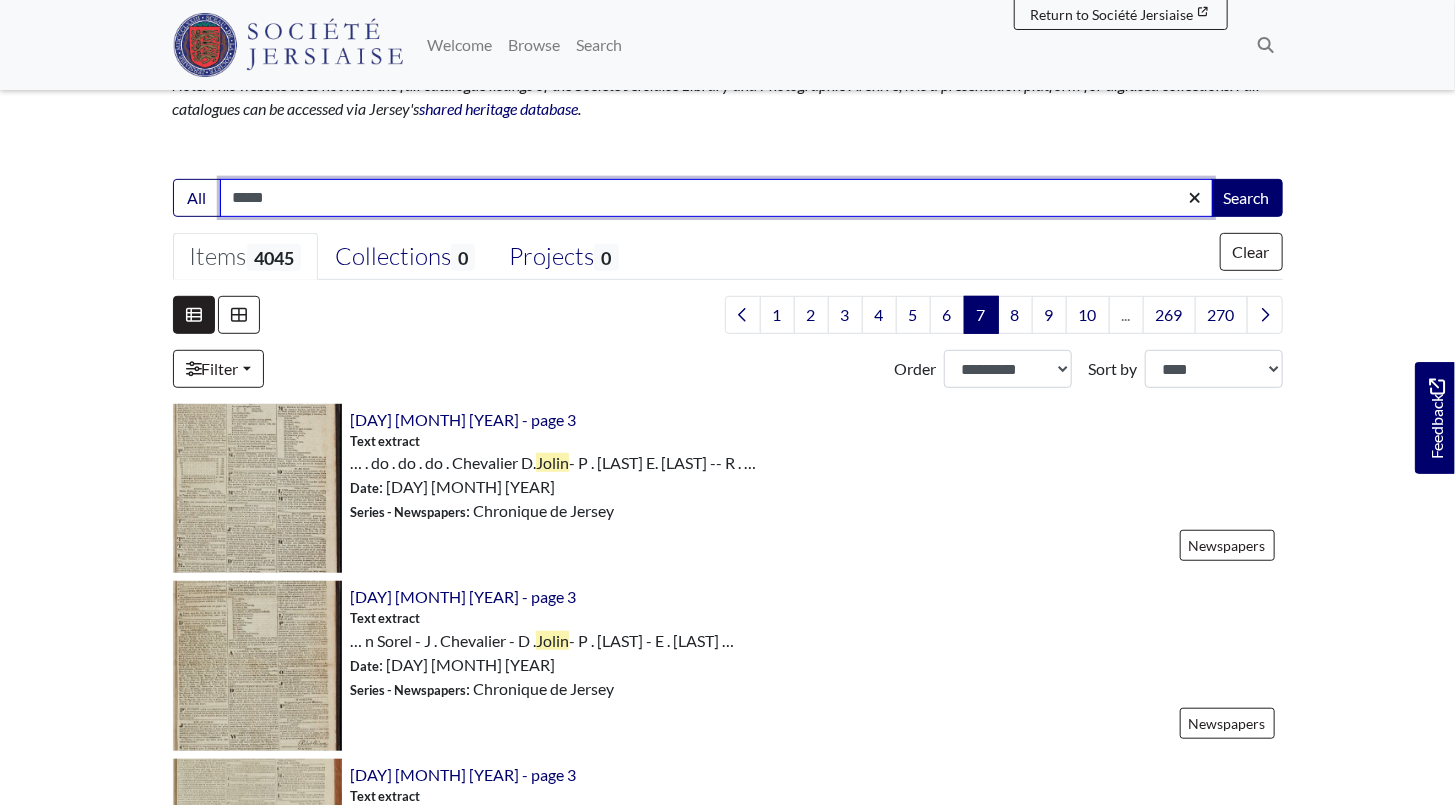 scroll, scrollTop: 363, scrollLeft: 0, axis: vertical 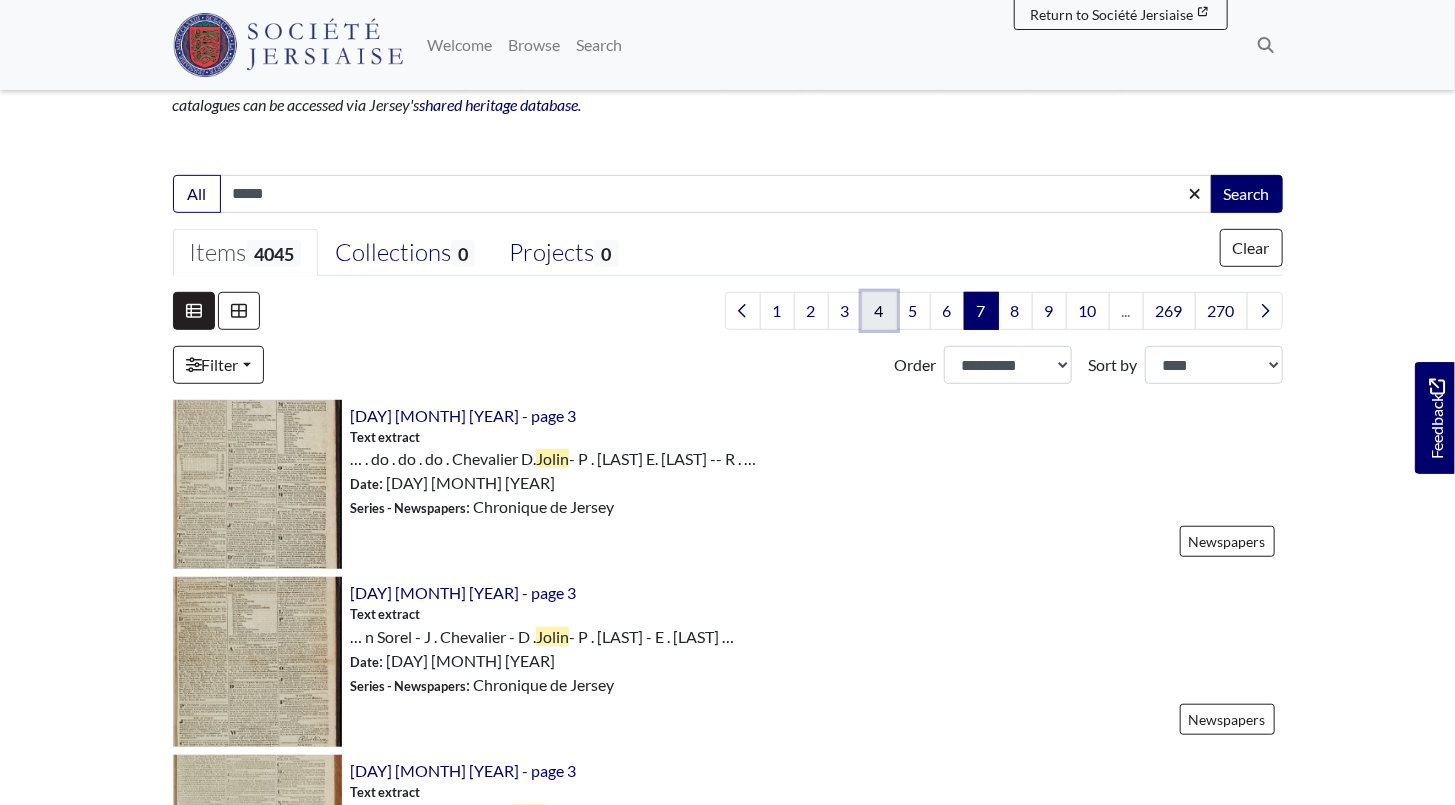 click on "4" at bounding box center [879, 311] 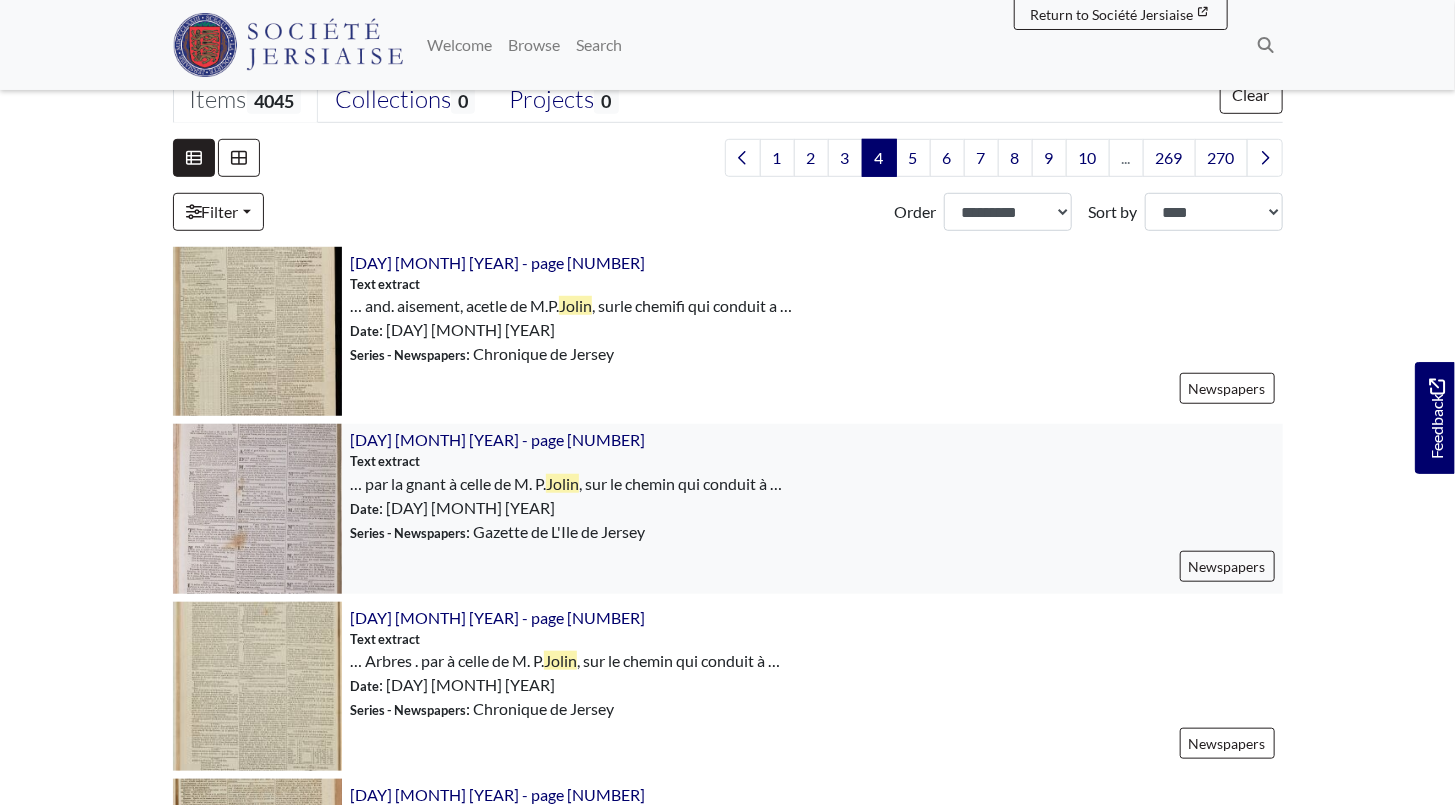 scroll, scrollTop: 272, scrollLeft: 0, axis: vertical 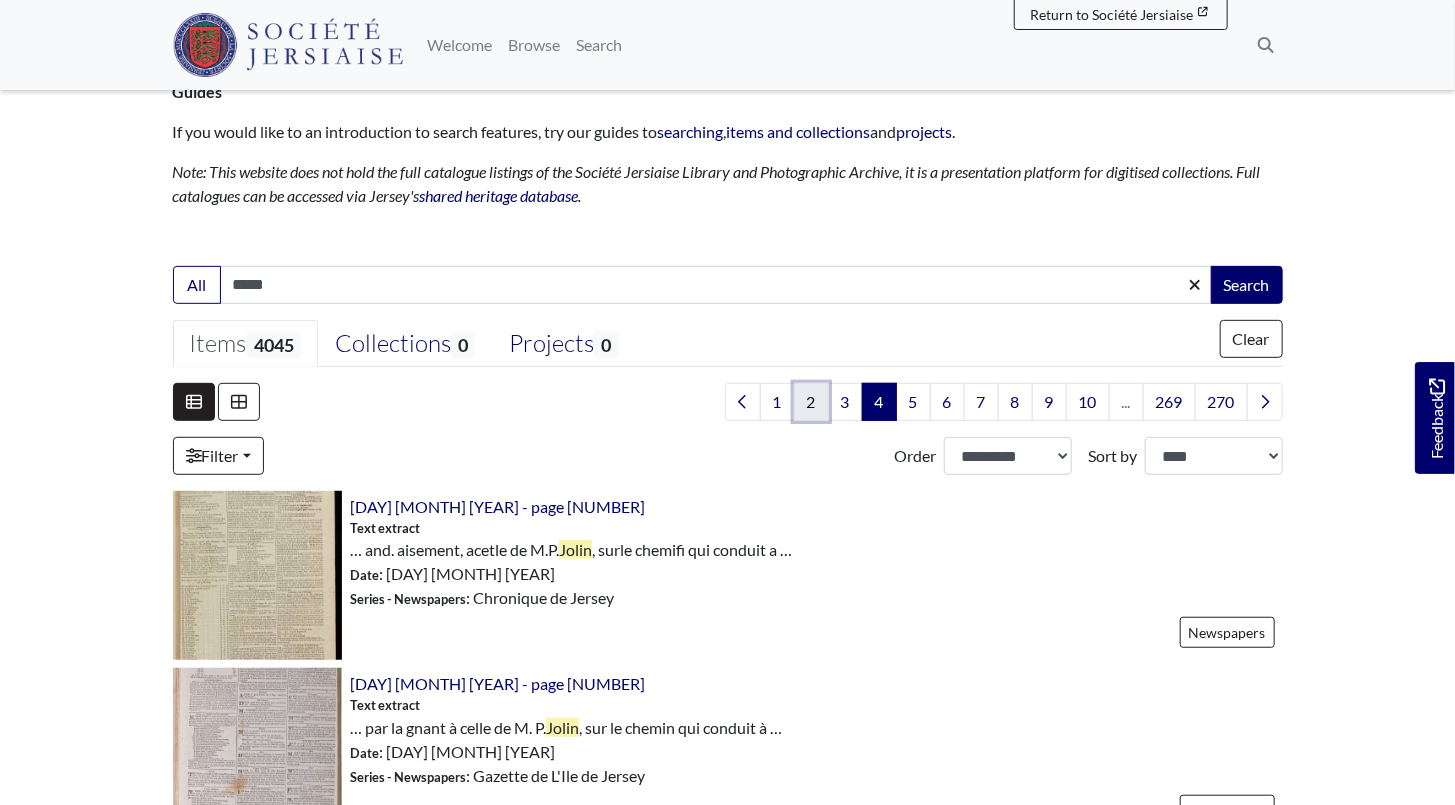 click on "2" at bounding box center [811, 402] 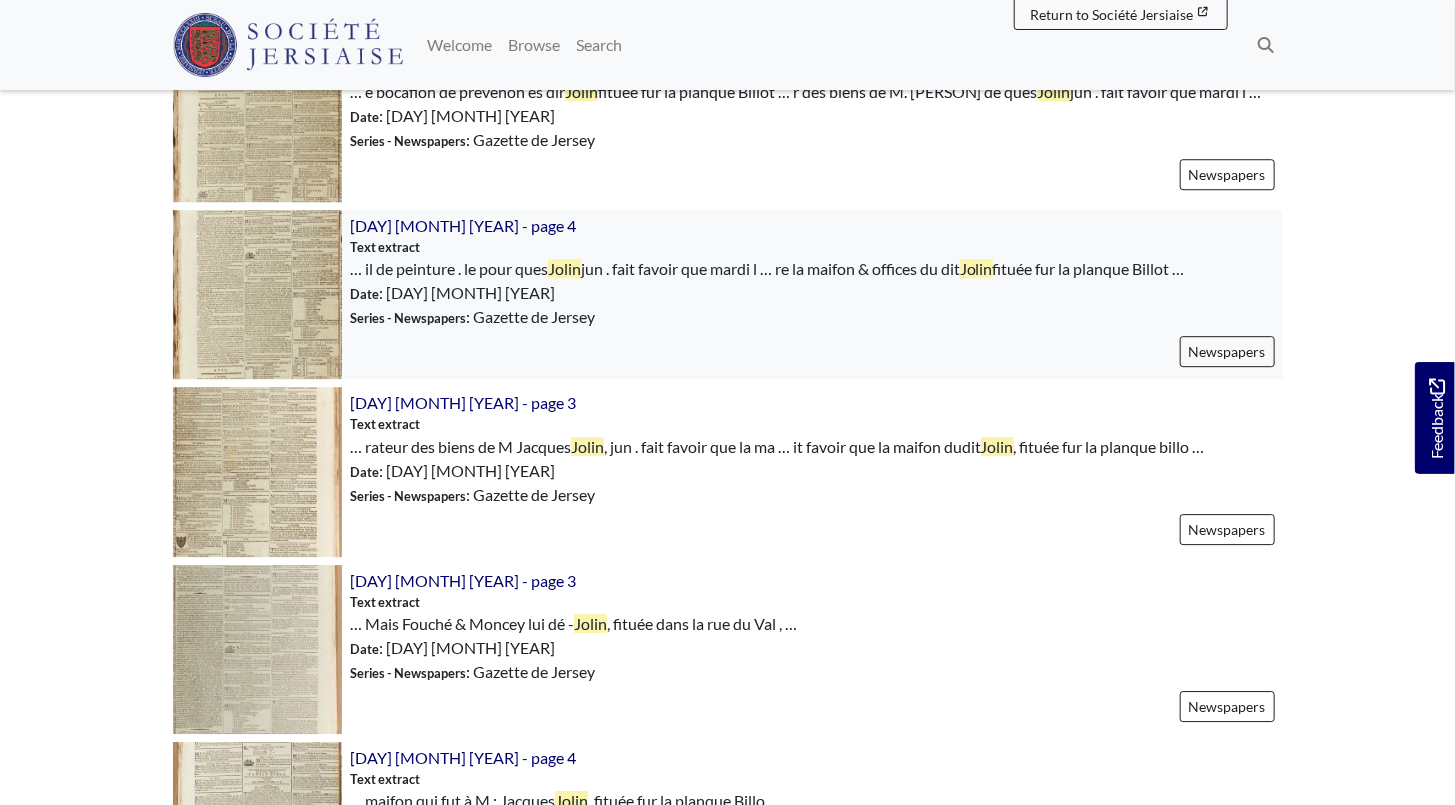 scroll, scrollTop: 2545, scrollLeft: 0, axis: vertical 